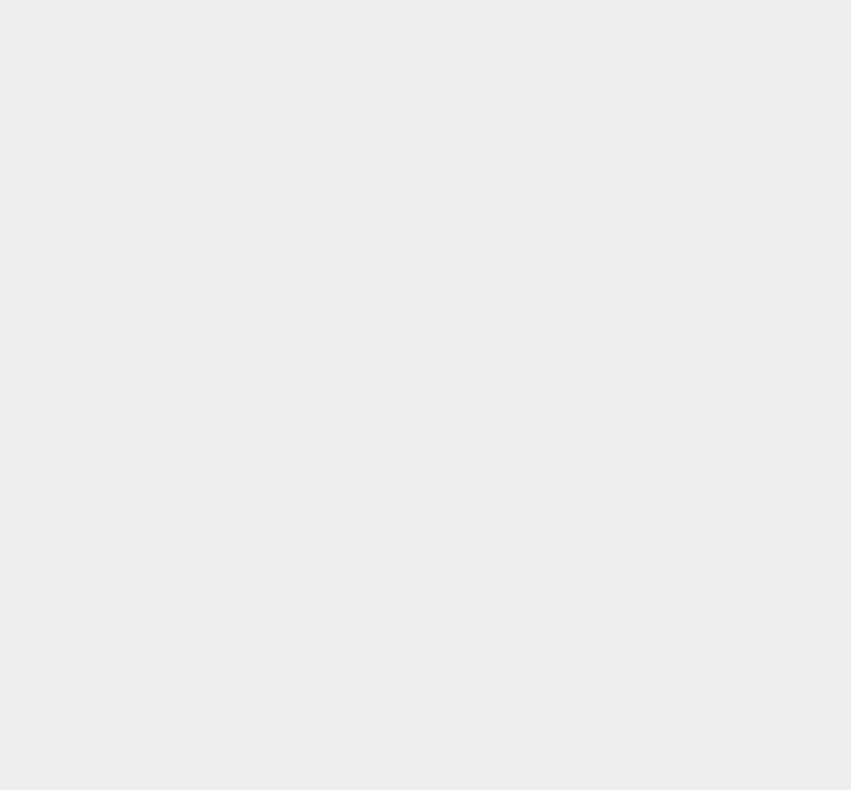 scroll, scrollTop: 0, scrollLeft: 0, axis: both 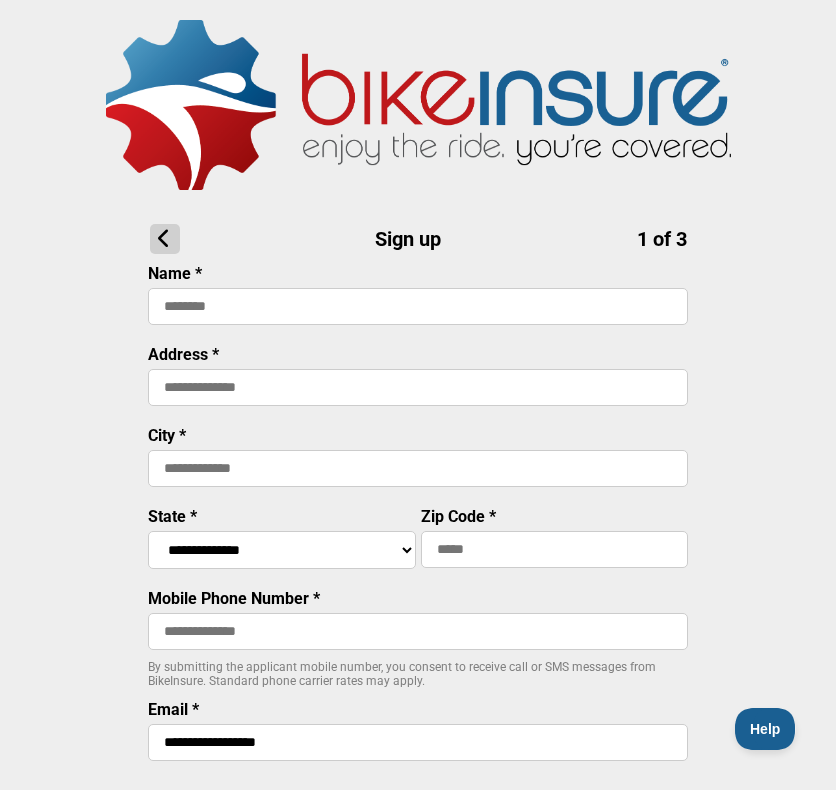 drag, startPoint x: 288, startPoint y: 302, endPoint x: 288, endPoint y: 317, distance: 15 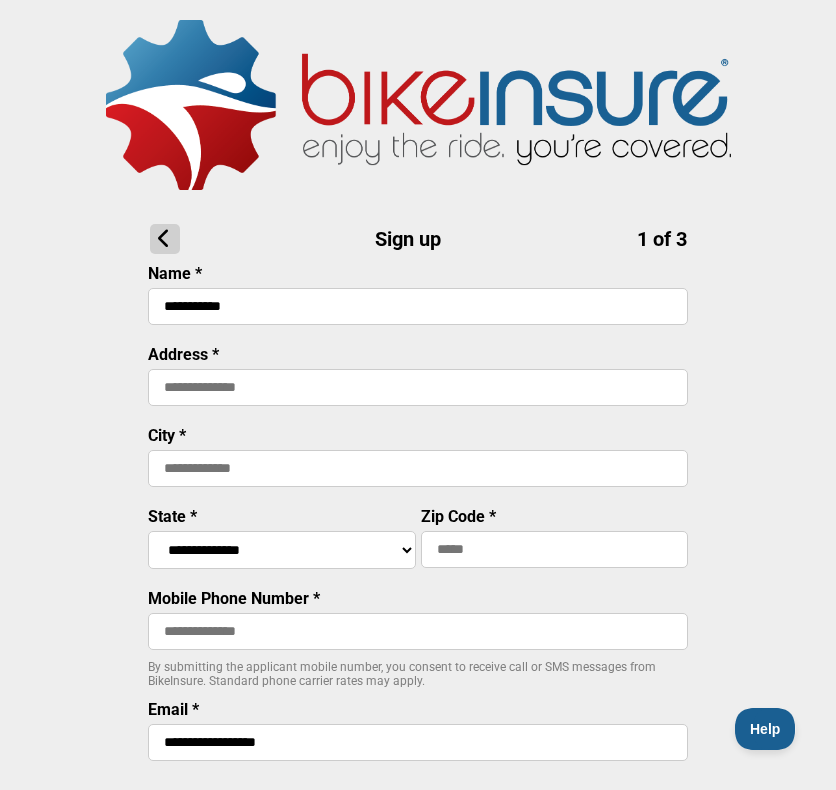type on "**********" 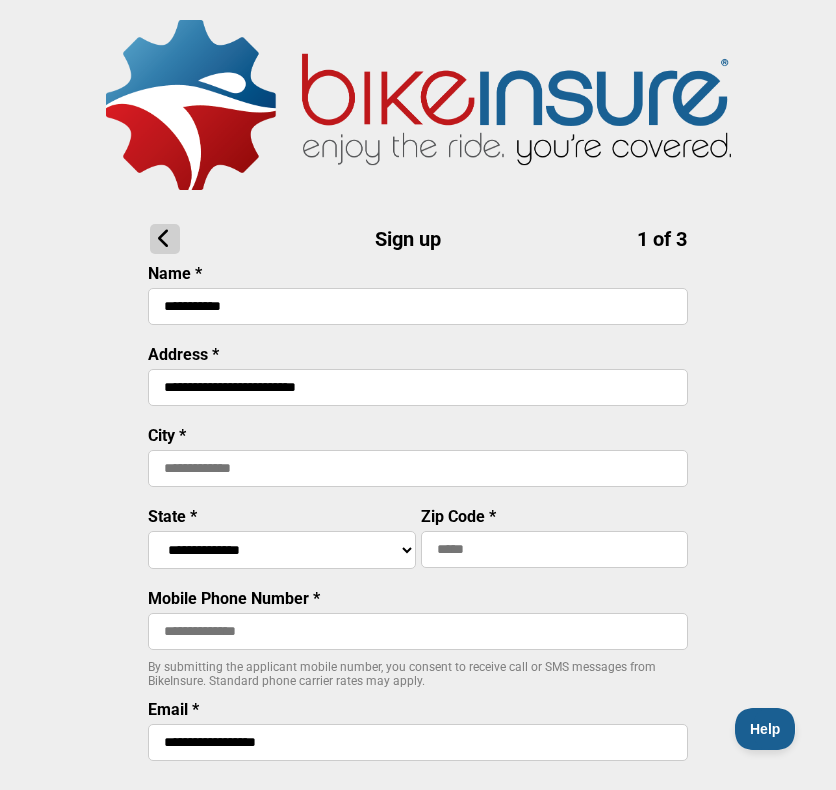 type on "**********" 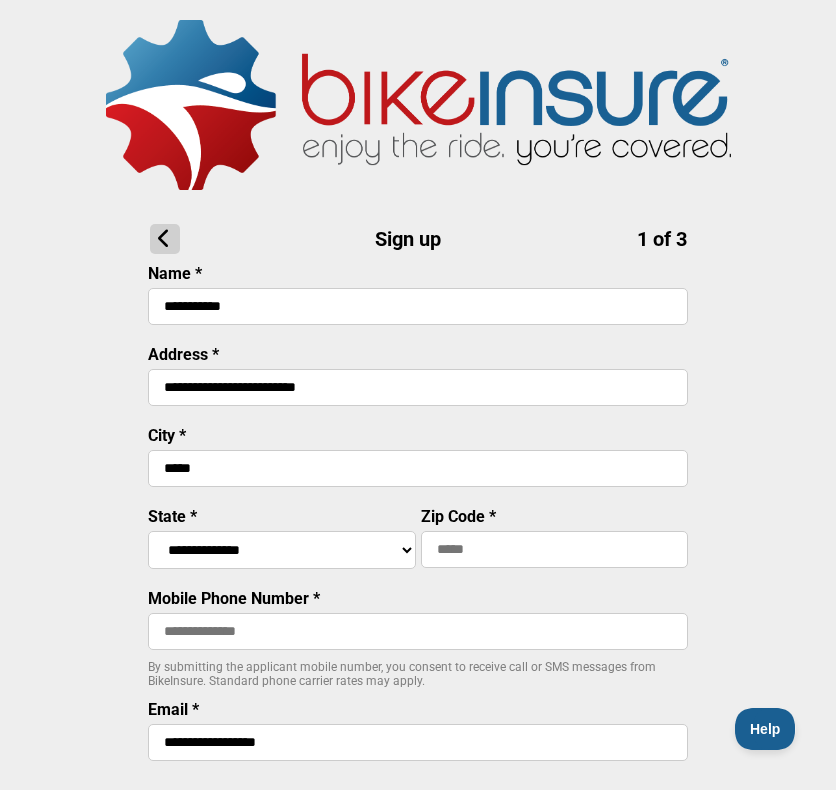 select on "****" 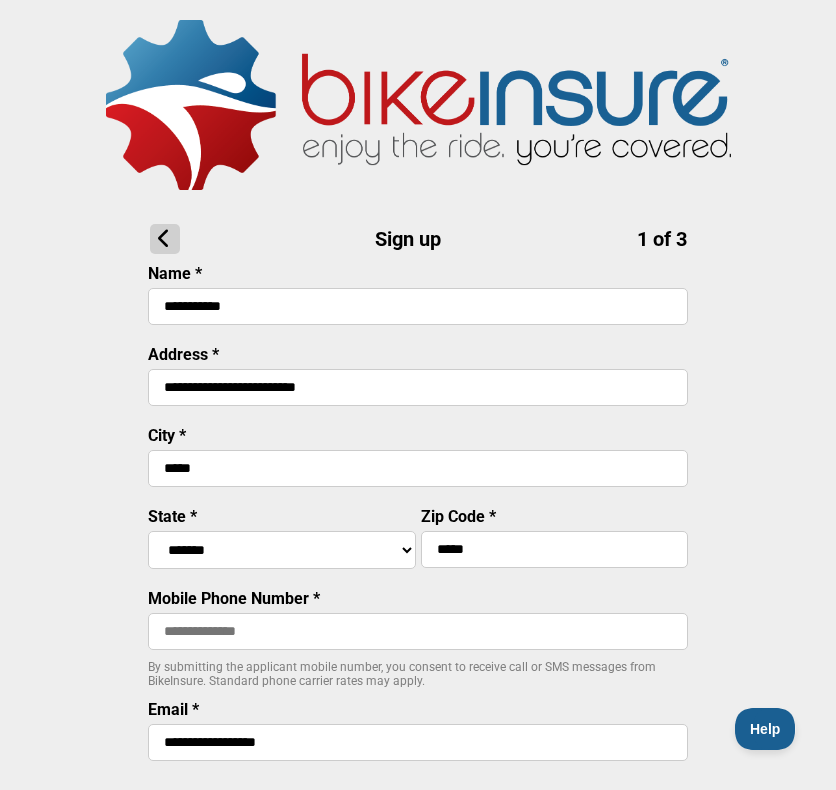 type on "**********" 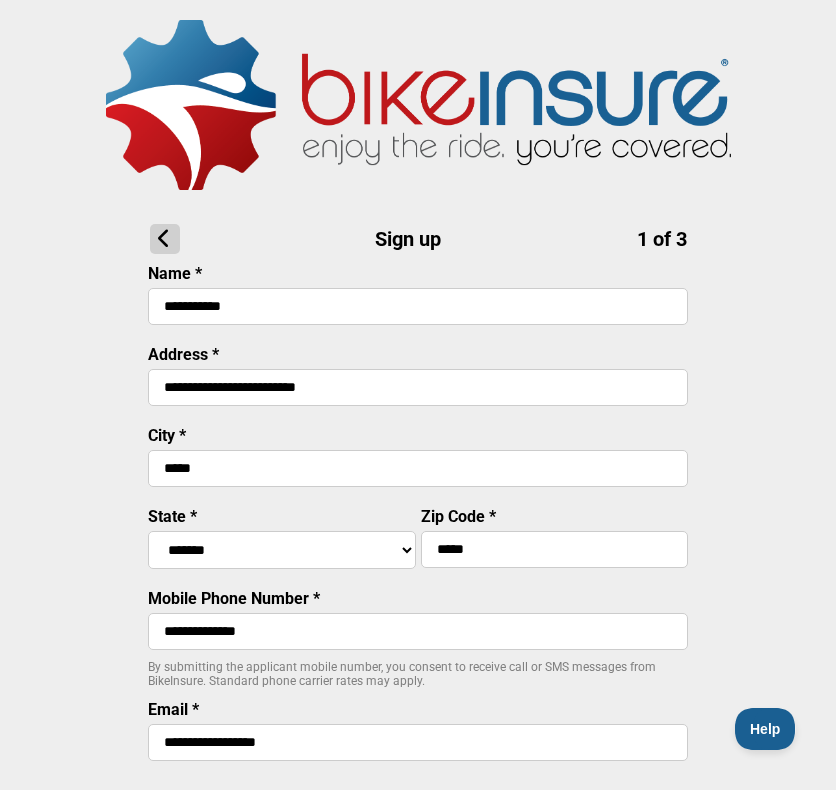 click on "*****" at bounding box center [555, 549] 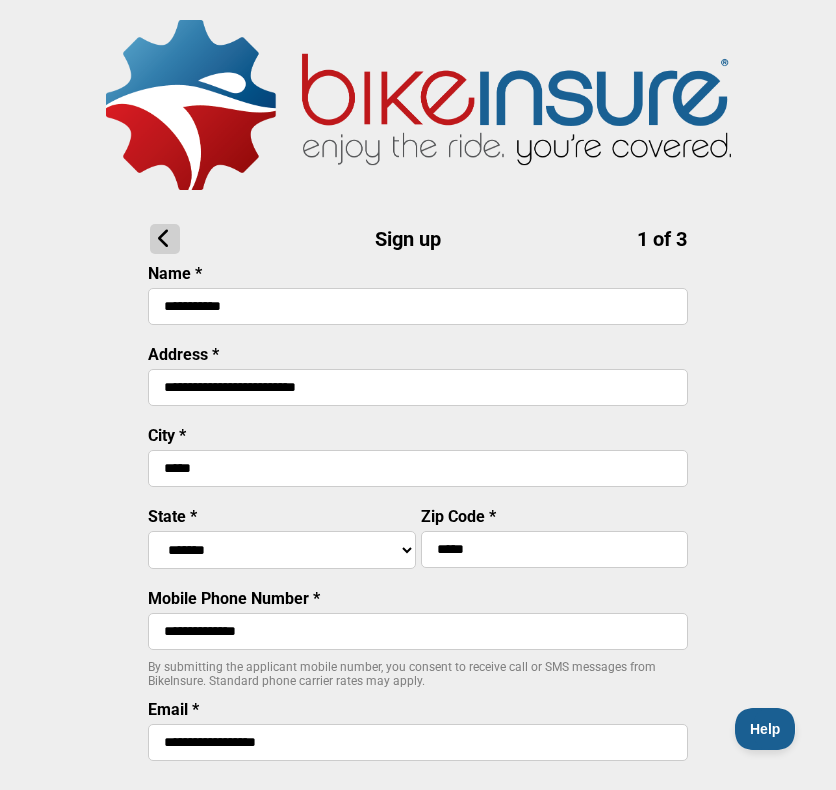 type on "****" 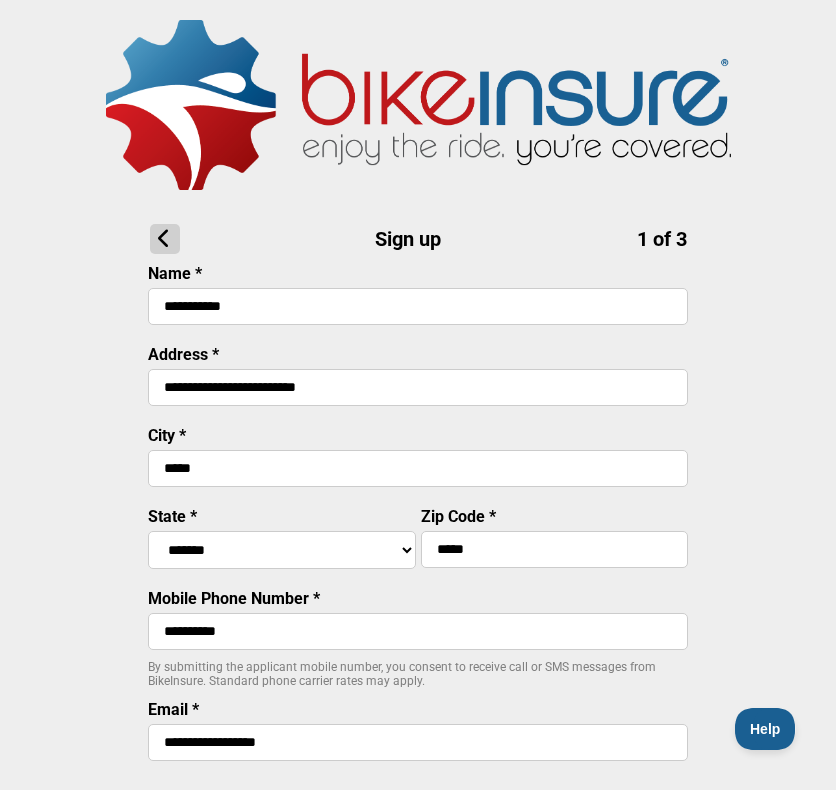 type on "*****" 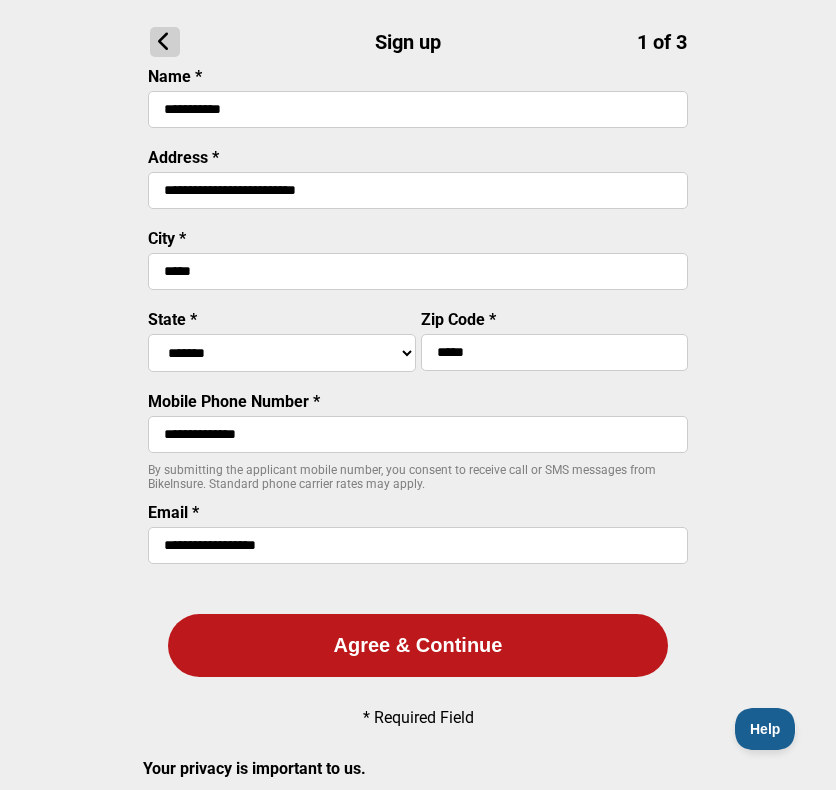 scroll, scrollTop: 204, scrollLeft: 0, axis: vertical 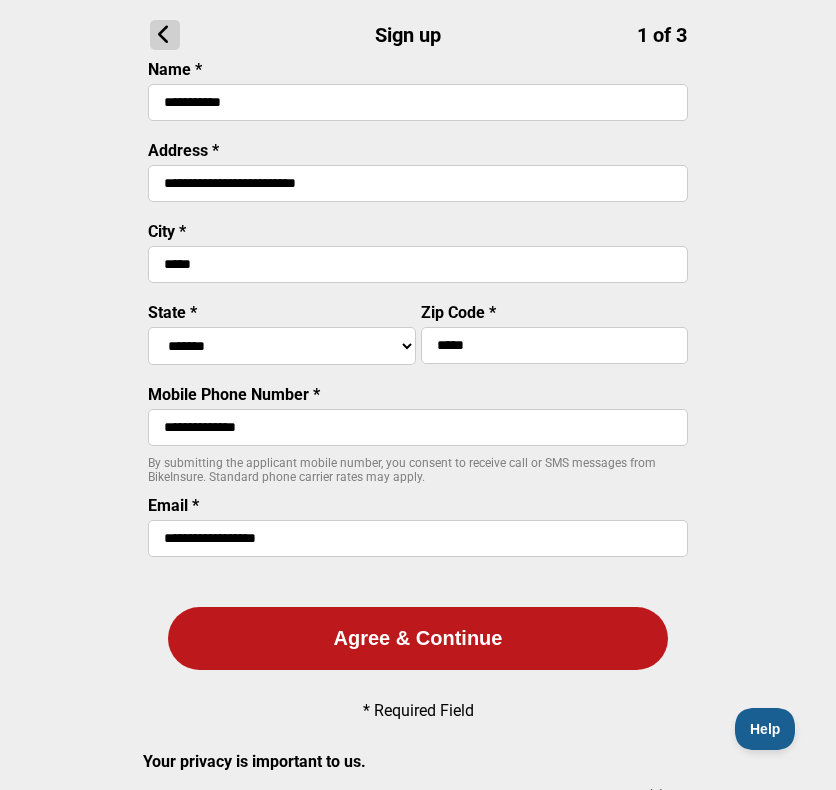 type on "**********" 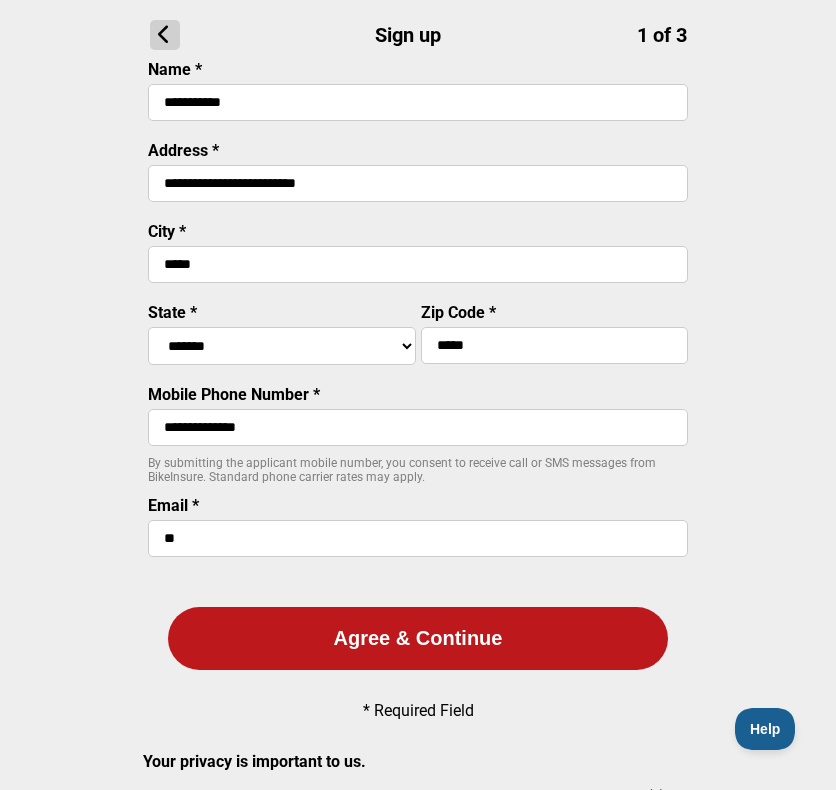 type on "*" 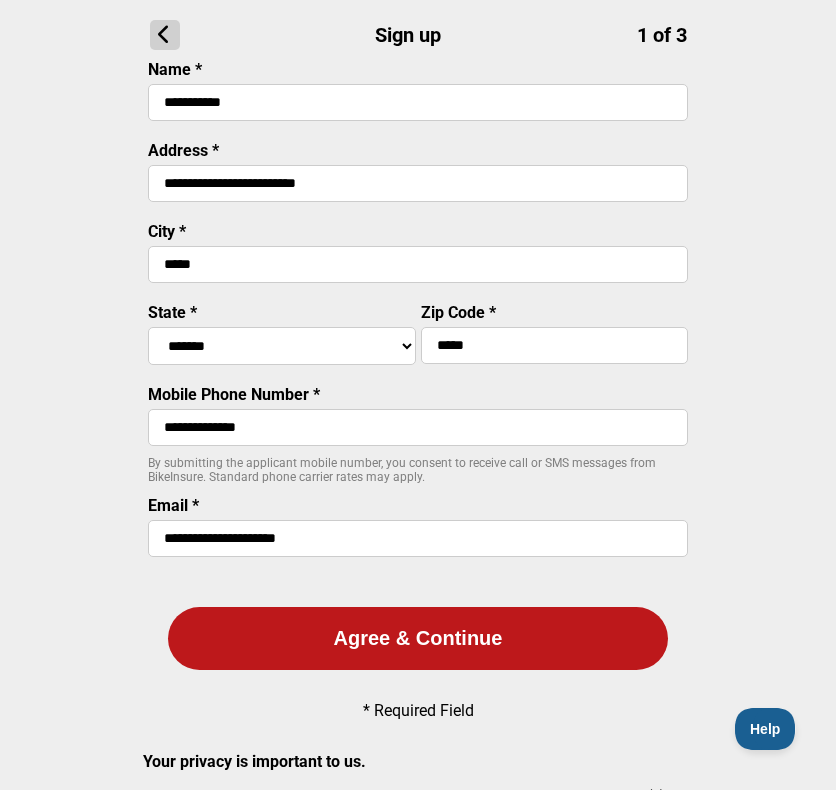 click on "Agree & Continue" at bounding box center [418, 638] 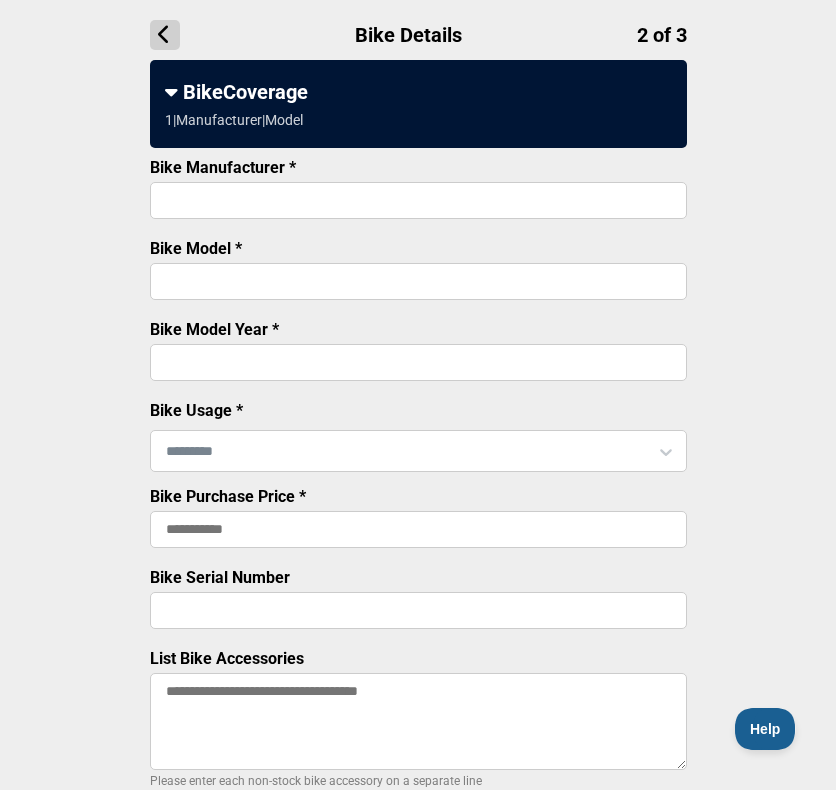 scroll, scrollTop: 0, scrollLeft: 0, axis: both 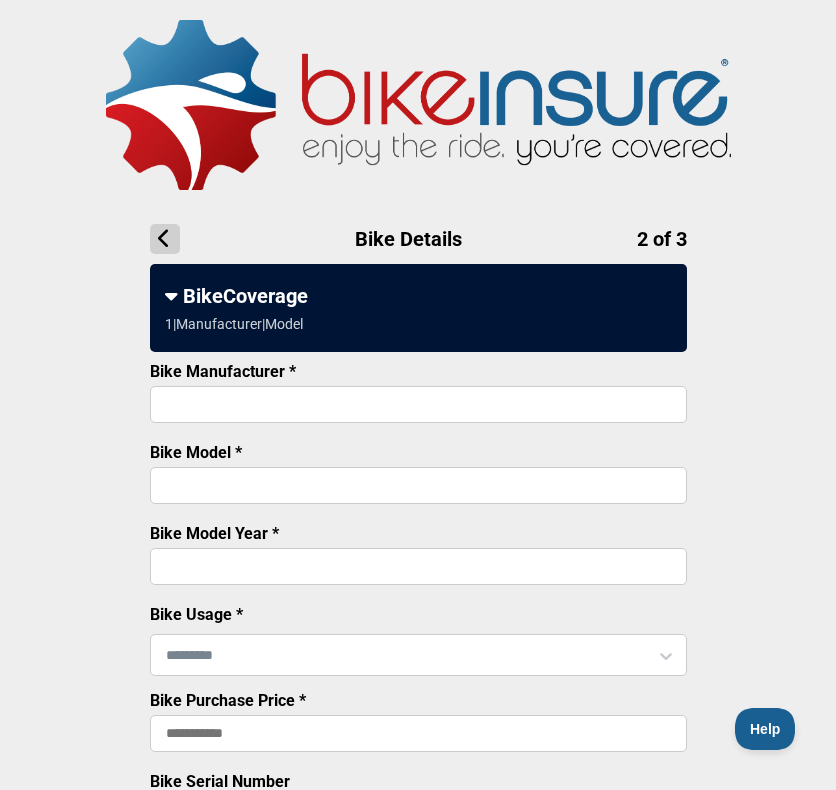 click on "Bike Manufacturer   *" at bounding box center [418, 404] 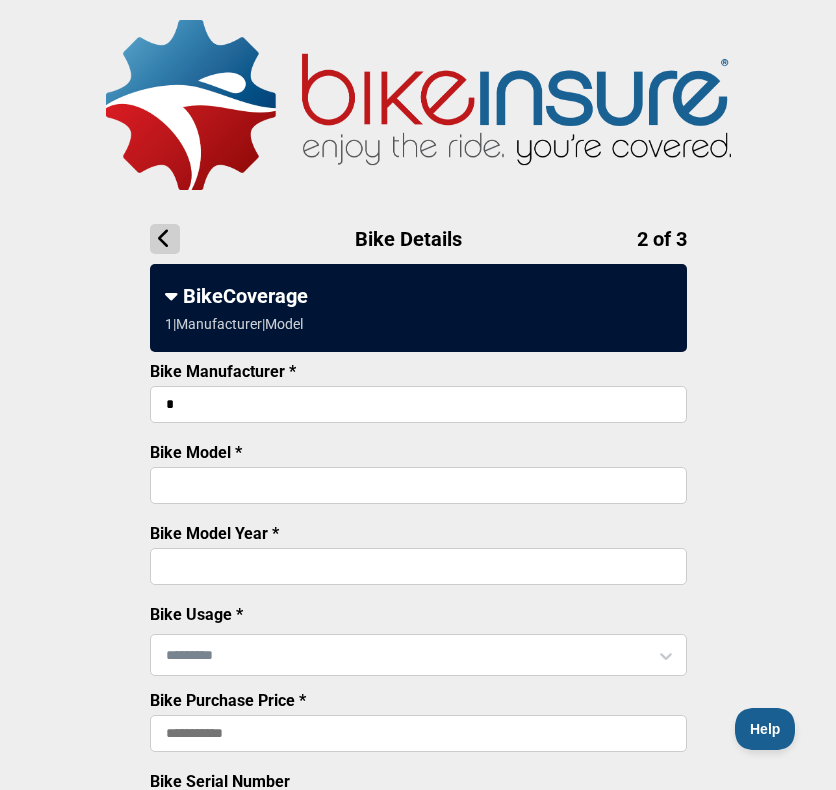 type on "*" 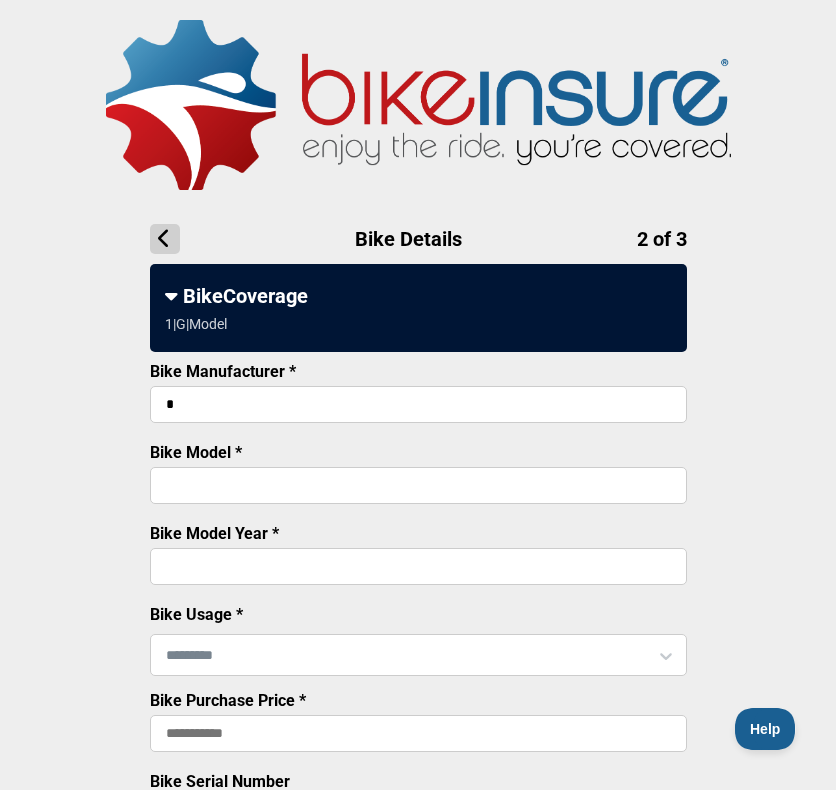 click at bounding box center [165, 239] 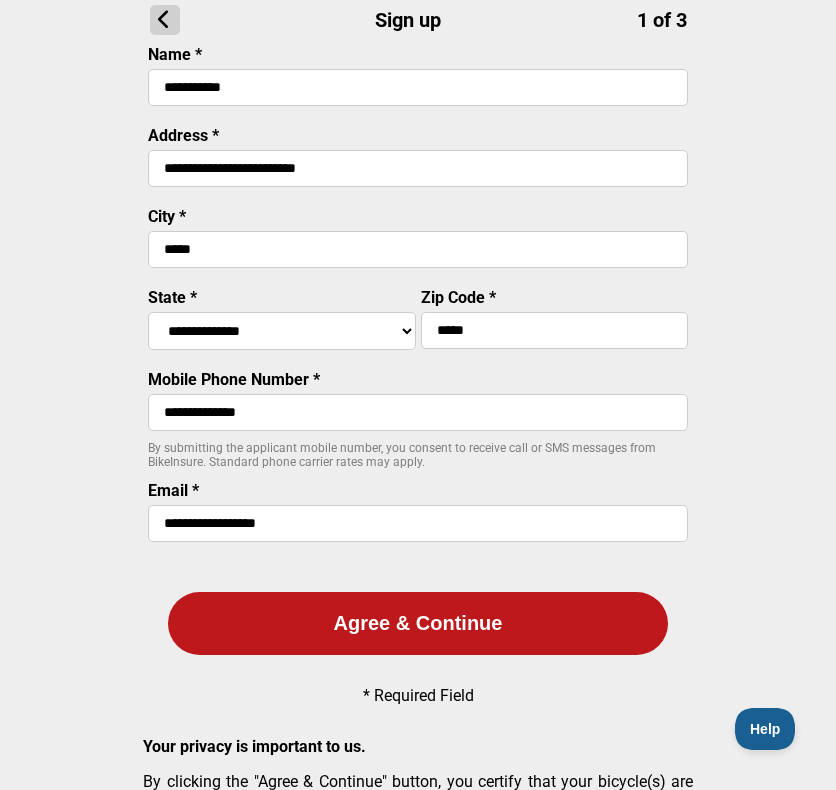 scroll, scrollTop: 230, scrollLeft: 0, axis: vertical 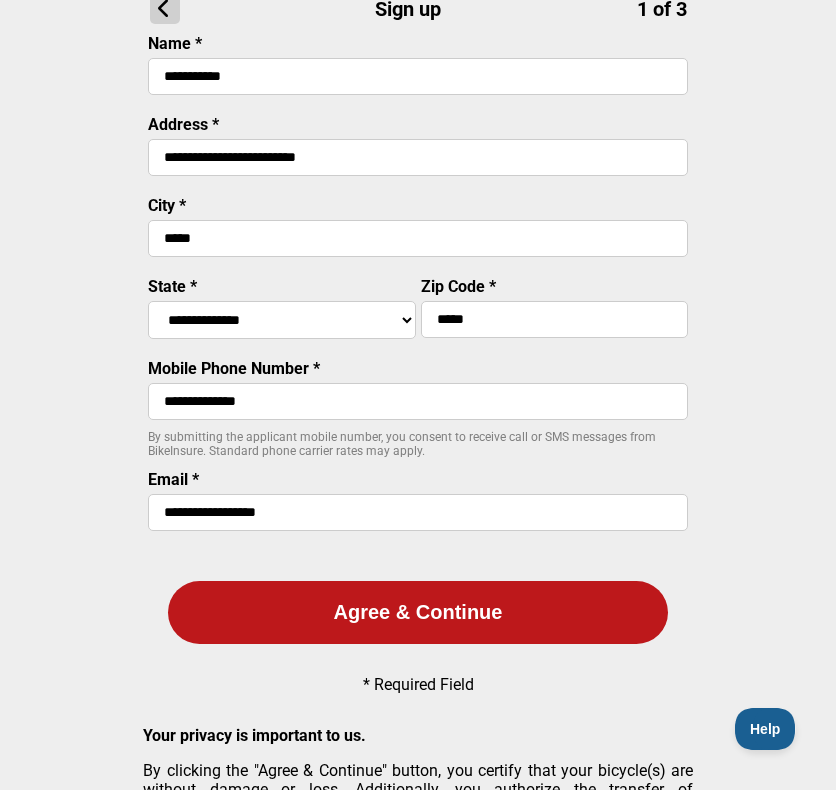 drag, startPoint x: 344, startPoint y: 514, endPoint x: 102, endPoint y: 521, distance: 242.10121 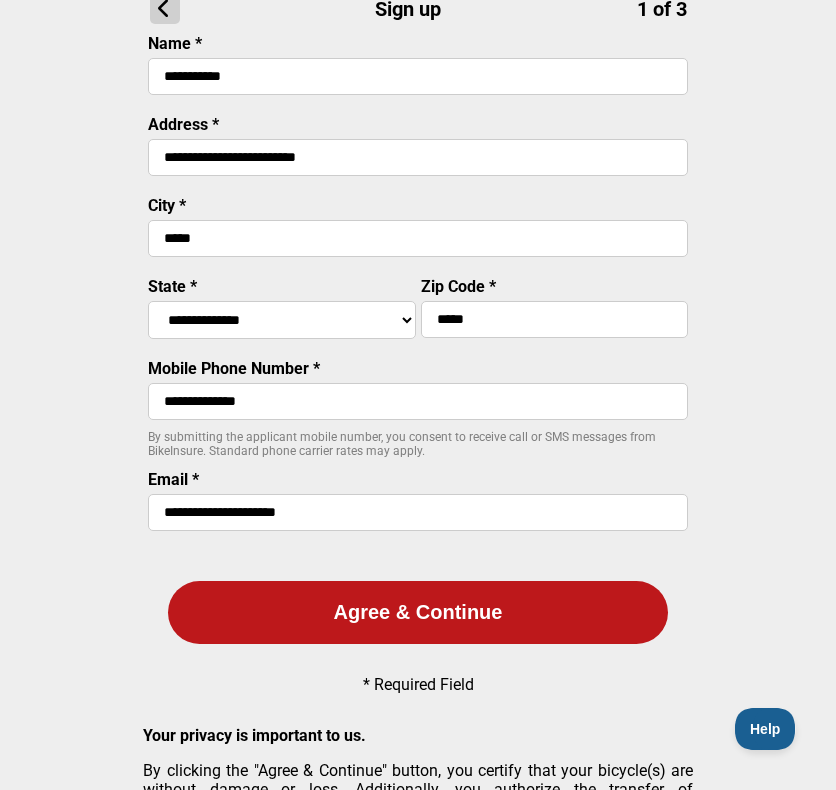 click on "Agree & Continue" at bounding box center (418, 612) 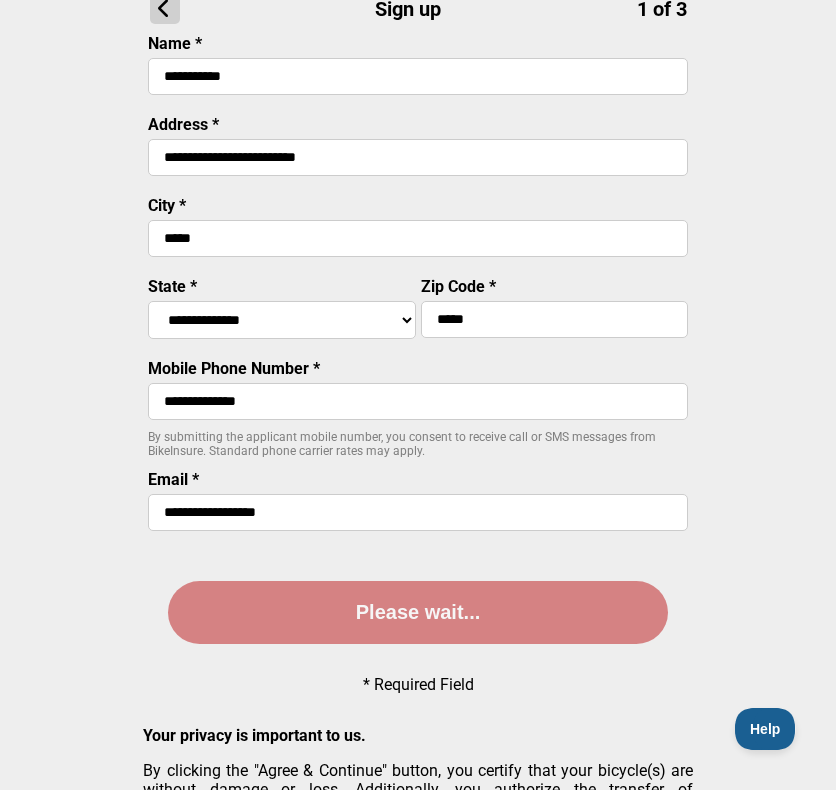 scroll, scrollTop: 0, scrollLeft: 0, axis: both 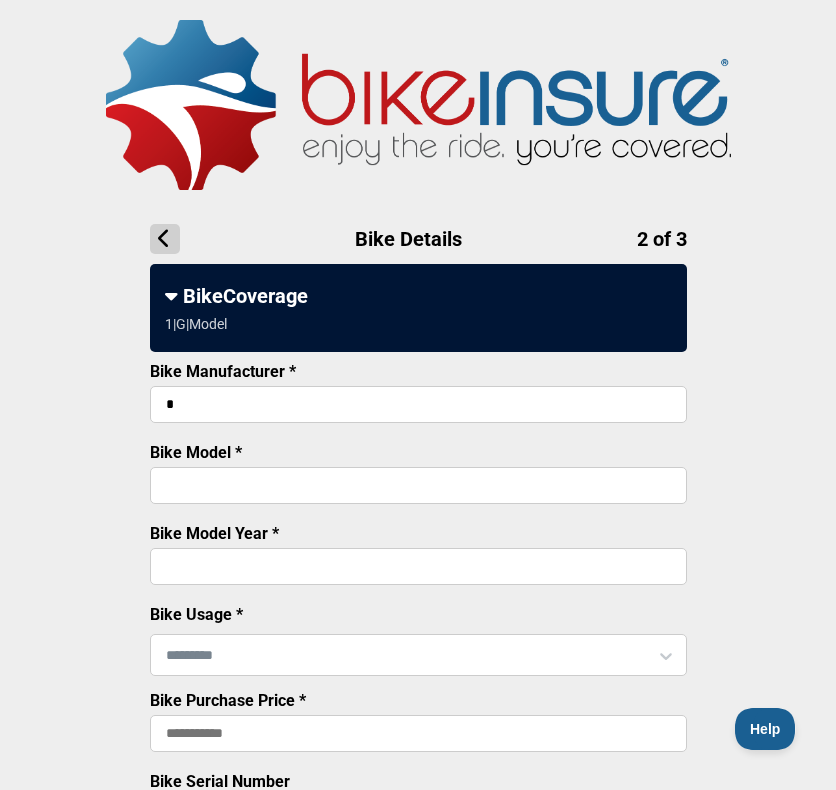 click at bounding box center (165, 239) 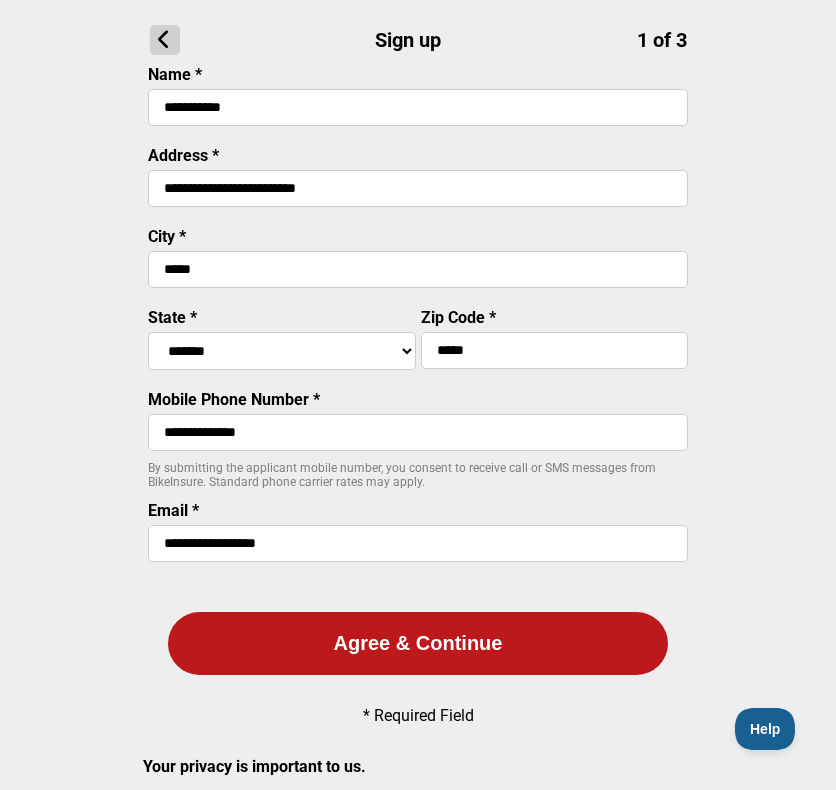 scroll, scrollTop: 205, scrollLeft: 0, axis: vertical 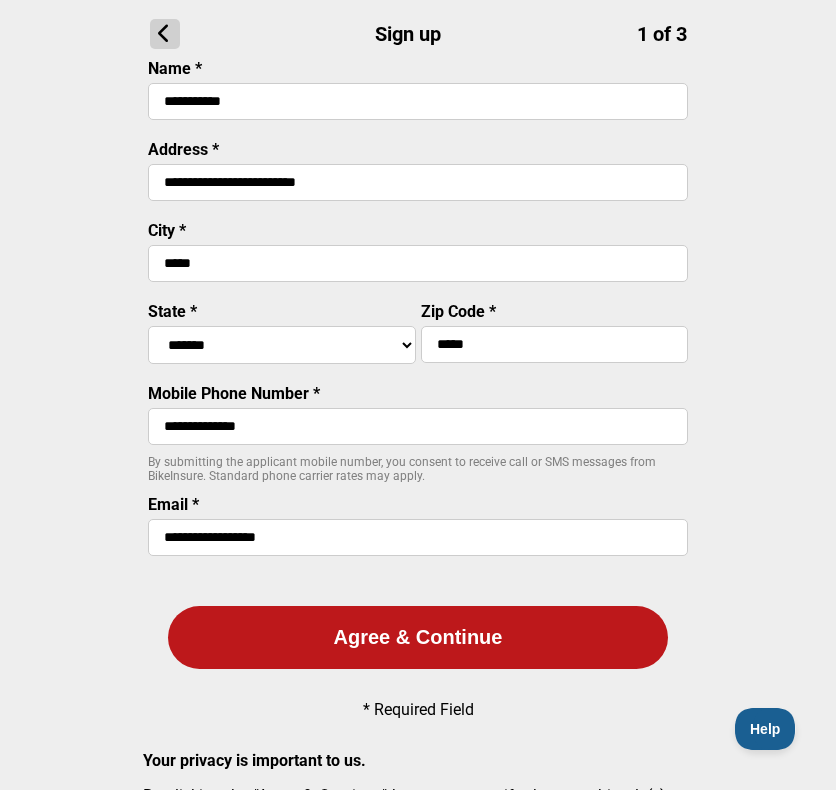 click on "Agree & Continue" at bounding box center [418, 637] 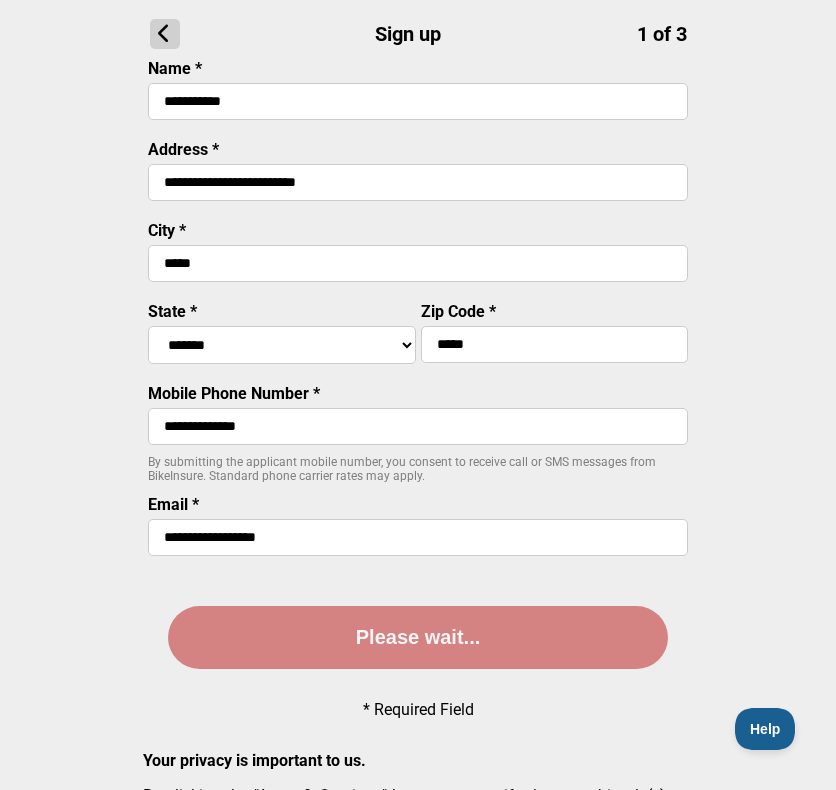 scroll, scrollTop: 0, scrollLeft: 0, axis: both 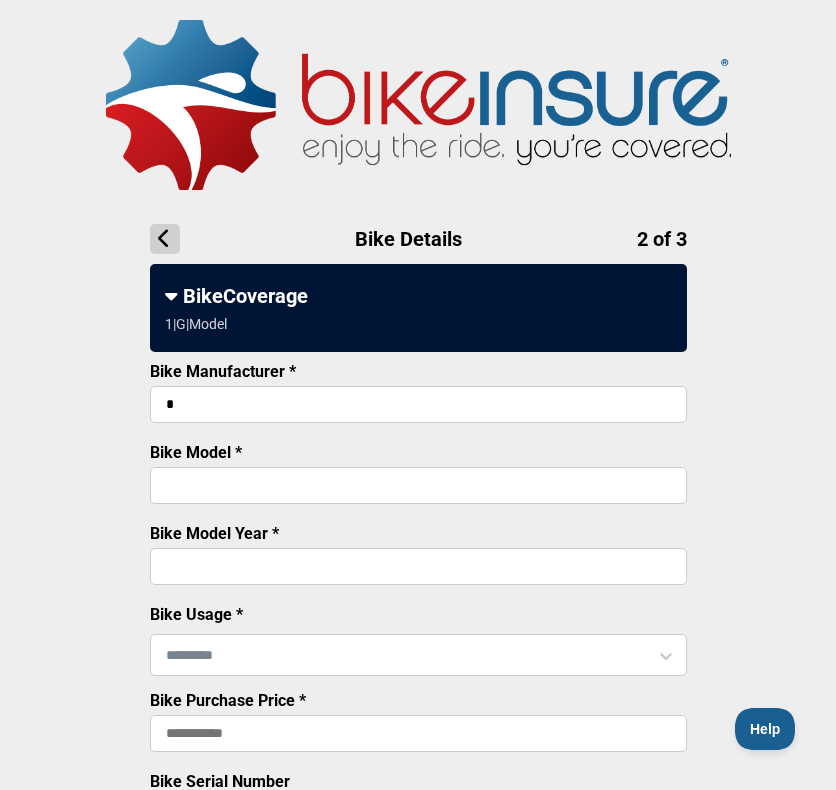 click on "*" at bounding box center (418, 404) 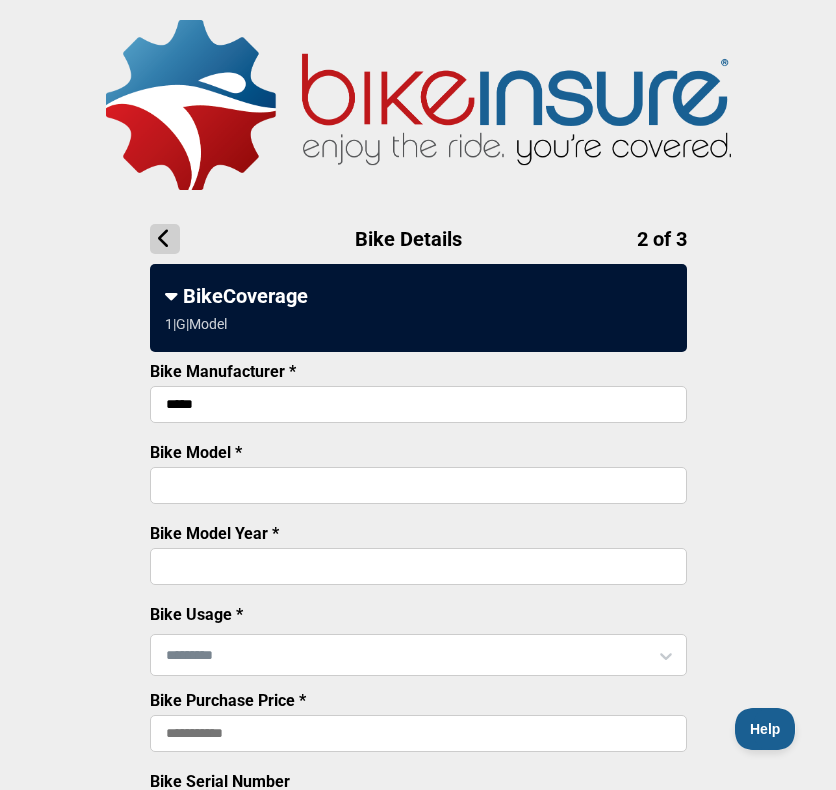 type on "*****" 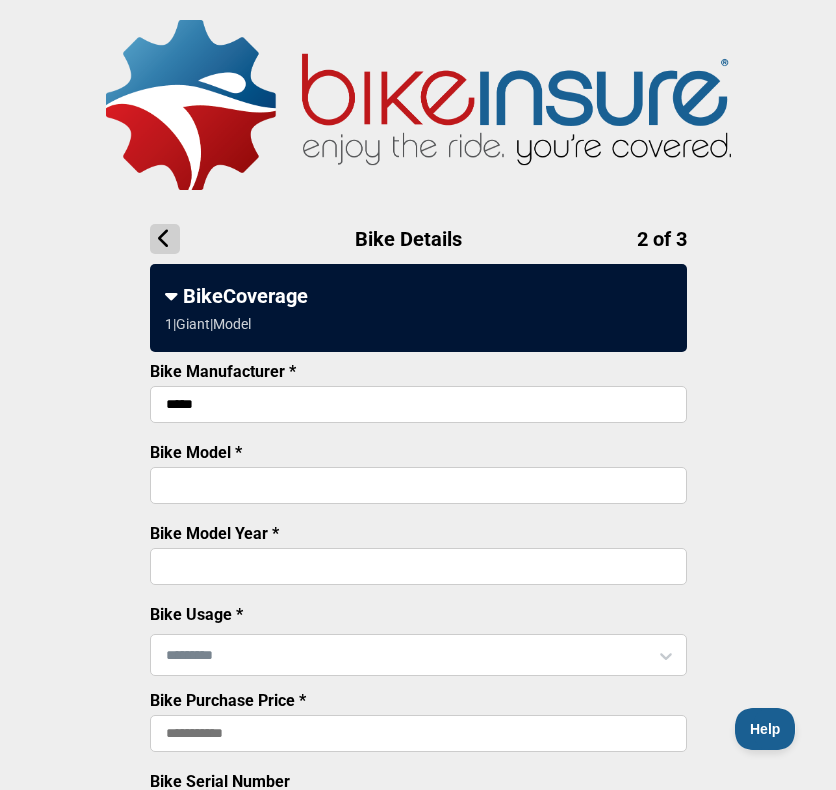 click on "Bike Model   *" at bounding box center [418, 485] 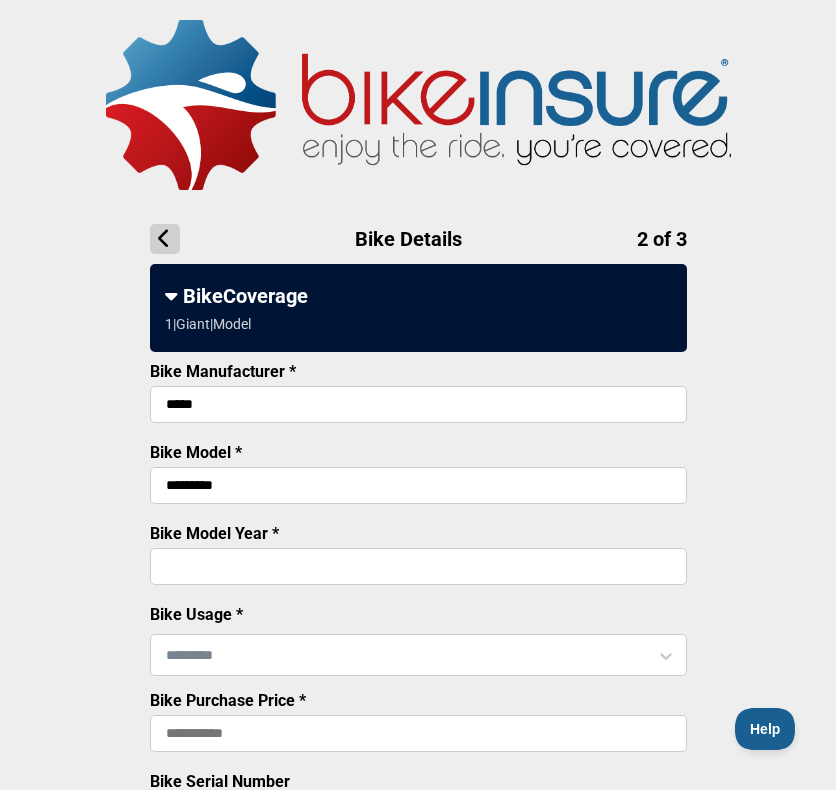 click on "*********" at bounding box center [418, 485] 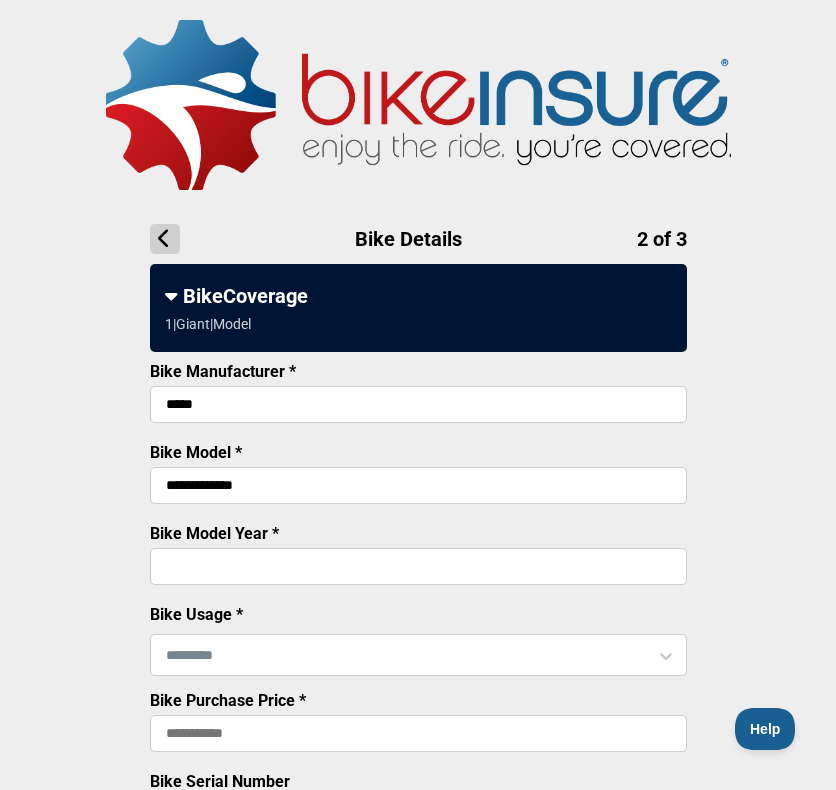 click on "**********" at bounding box center [418, 485] 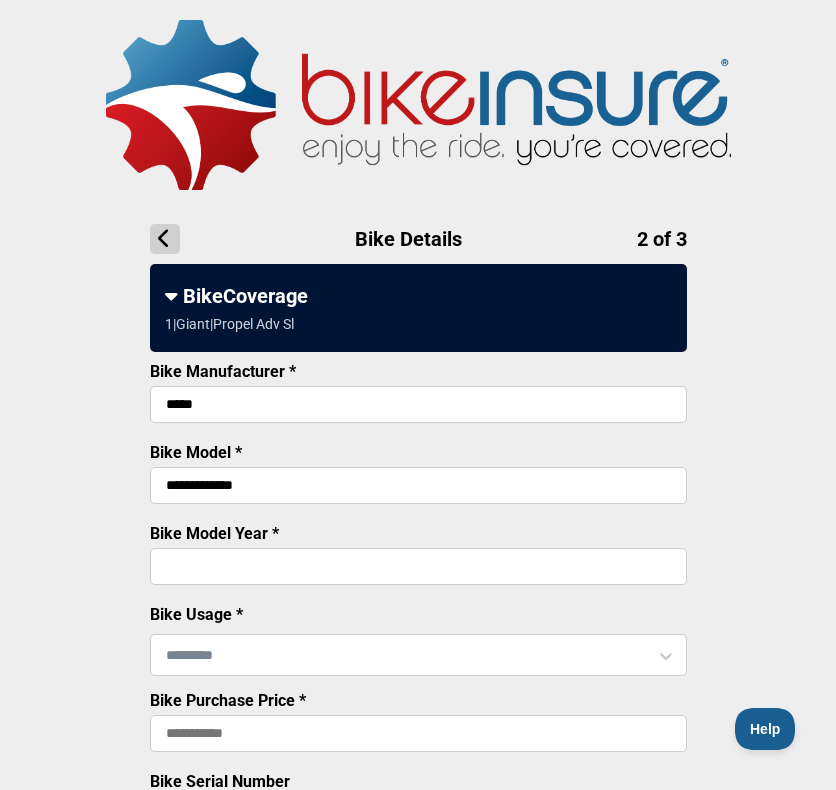 drag, startPoint x: 249, startPoint y: 491, endPoint x: 239, endPoint y: 493, distance: 10.198039 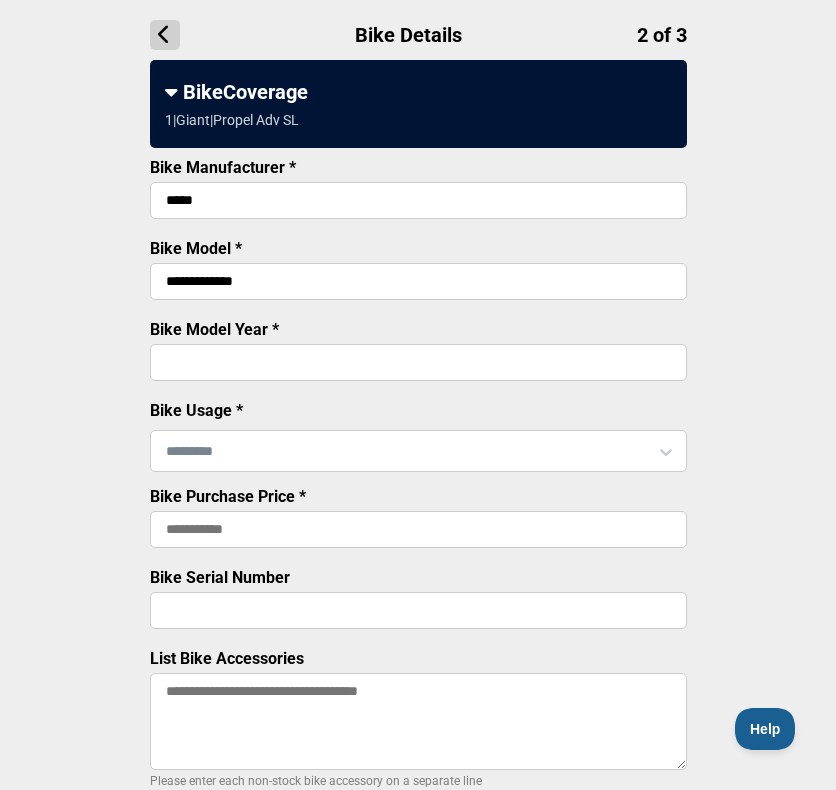 scroll, scrollTop: 206, scrollLeft: 0, axis: vertical 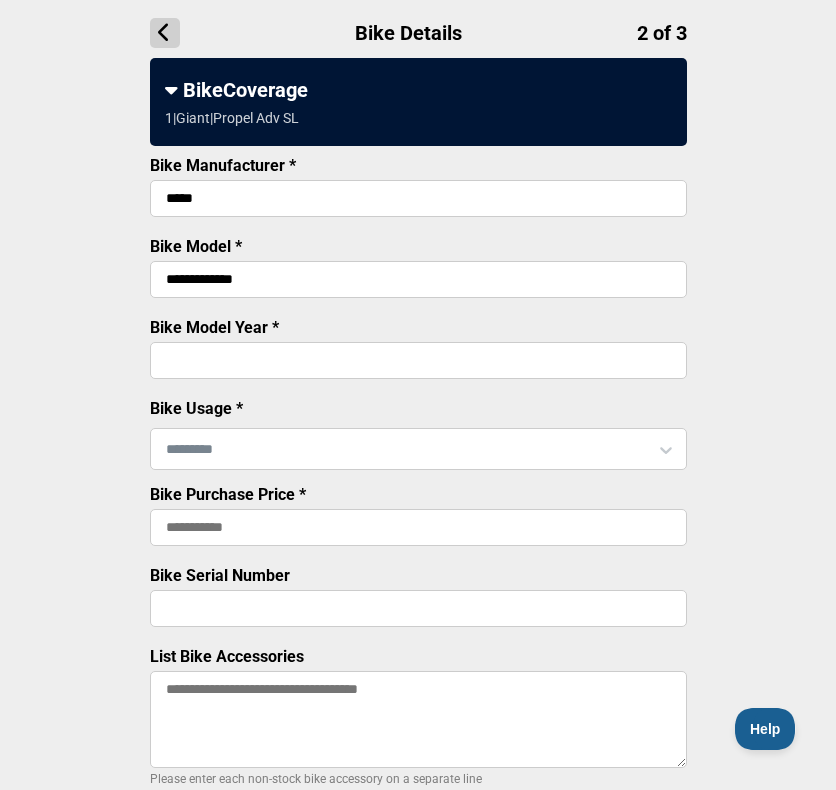 type on "****" 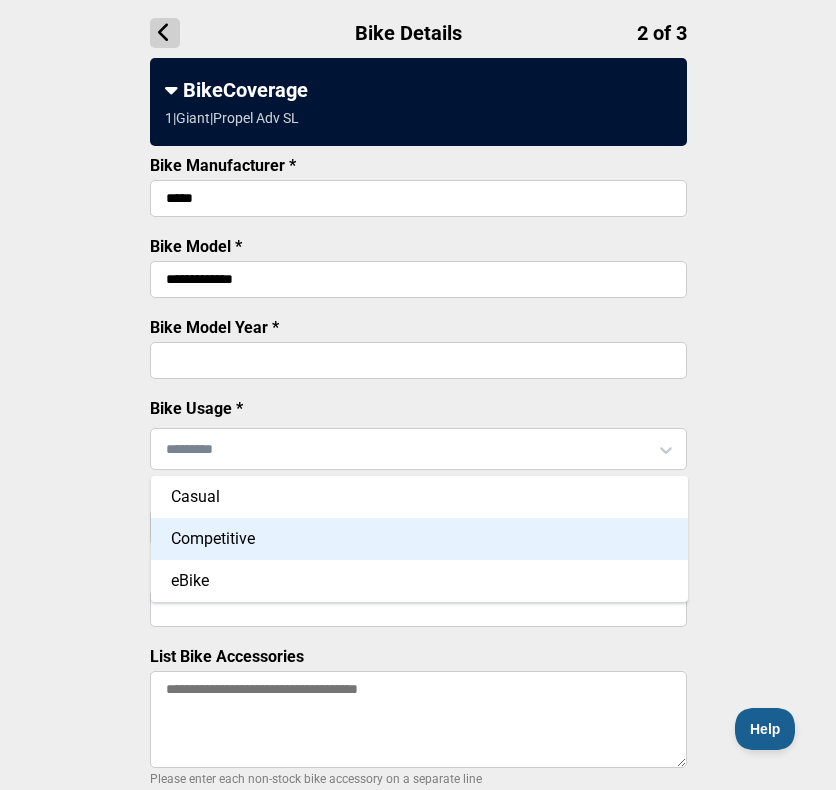 click on "Competitive" at bounding box center [419, 539] 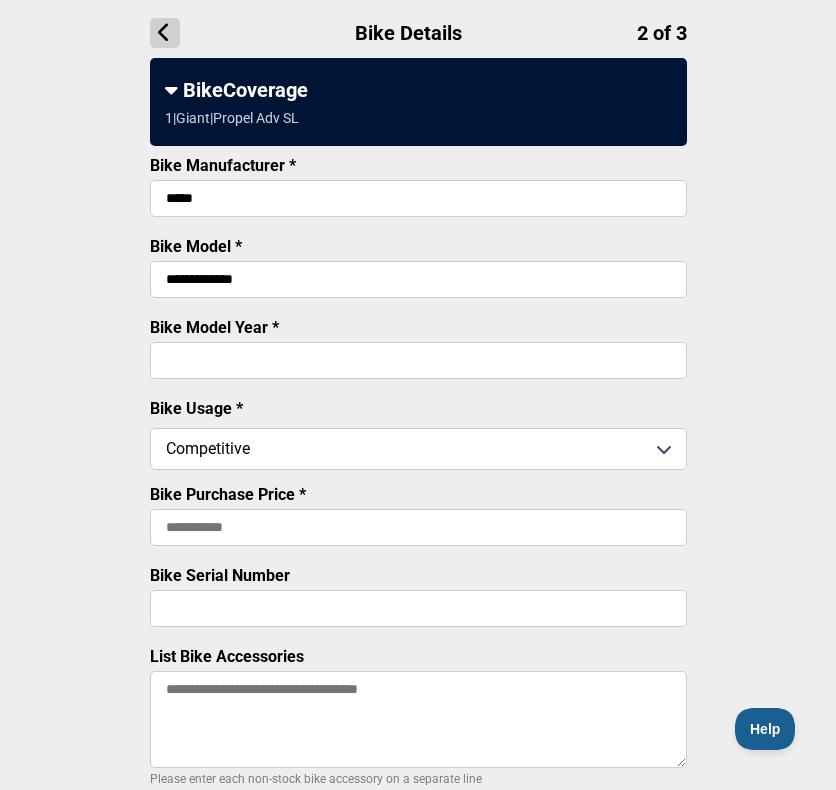click on "Bike Purchase Price   *" at bounding box center (418, 527) 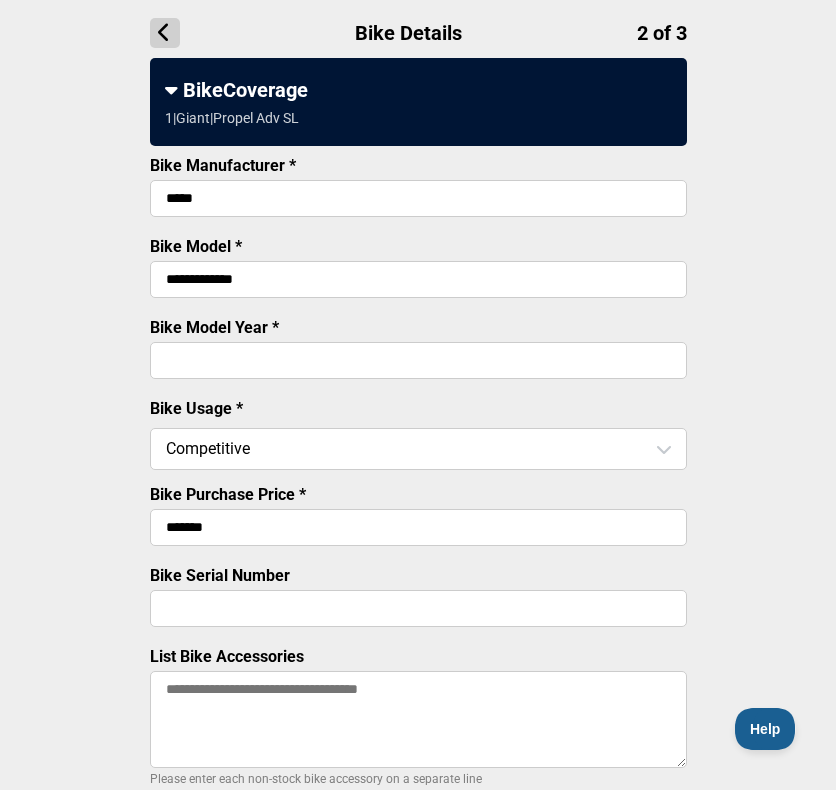 drag, startPoint x: 246, startPoint y: 530, endPoint x: 167, endPoint y: 537, distance: 79.30952 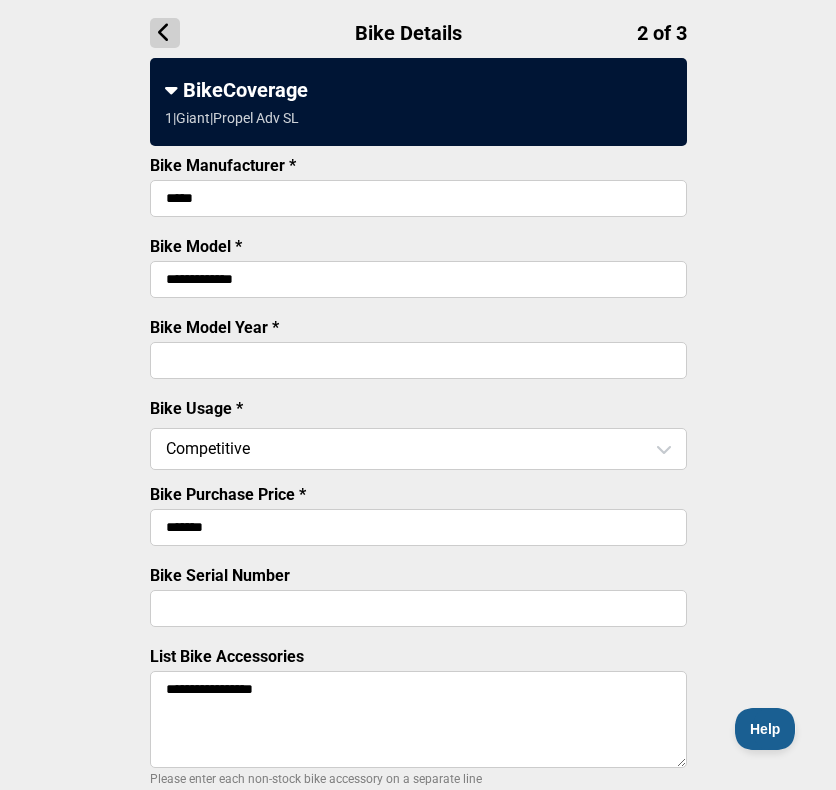 drag, startPoint x: 201, startPoint y: 697, endPoint x: 60, endPoint y: 697, distance: 141 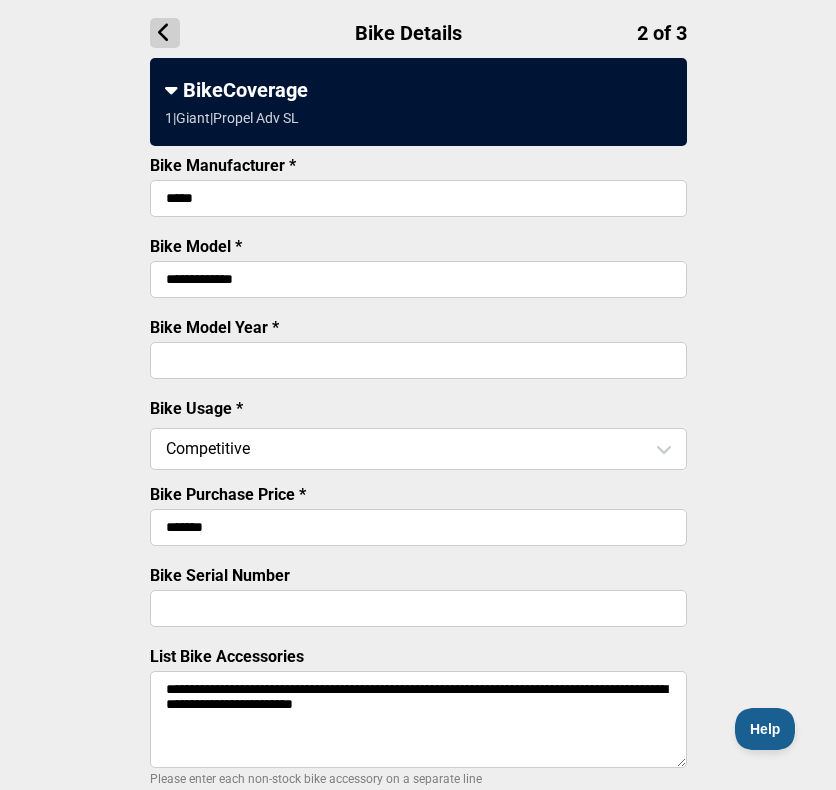 click on "**********" at bounding box center (418, 719) 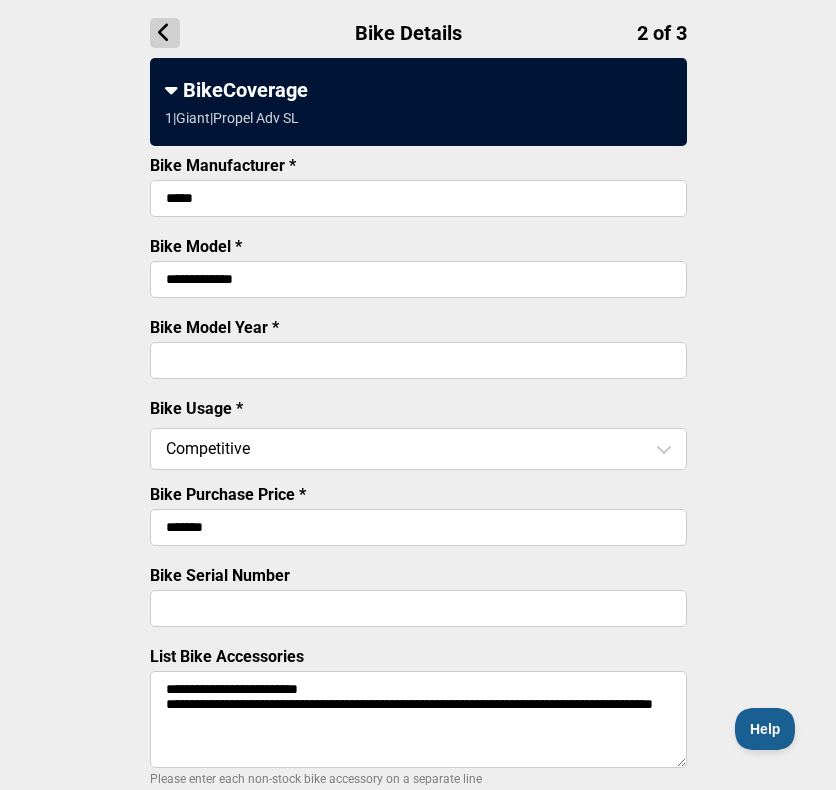 click on "**********" at bounding box center (418, 719) 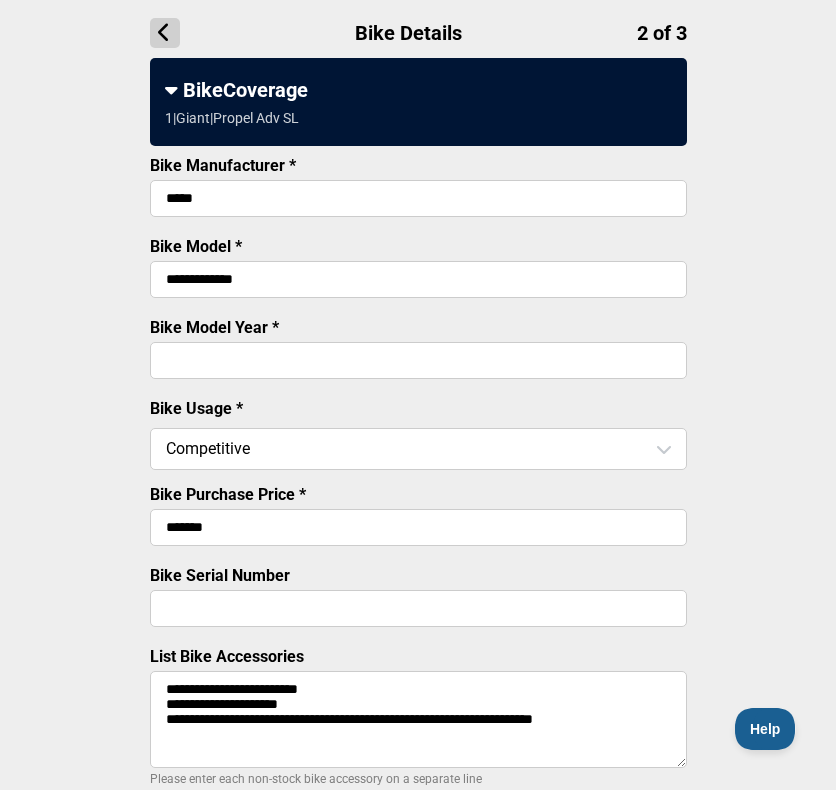 drag, startPoint x: 304, startPoint y: 732, endPoint x: 294, endPoint y: 734, distance: 10.198039 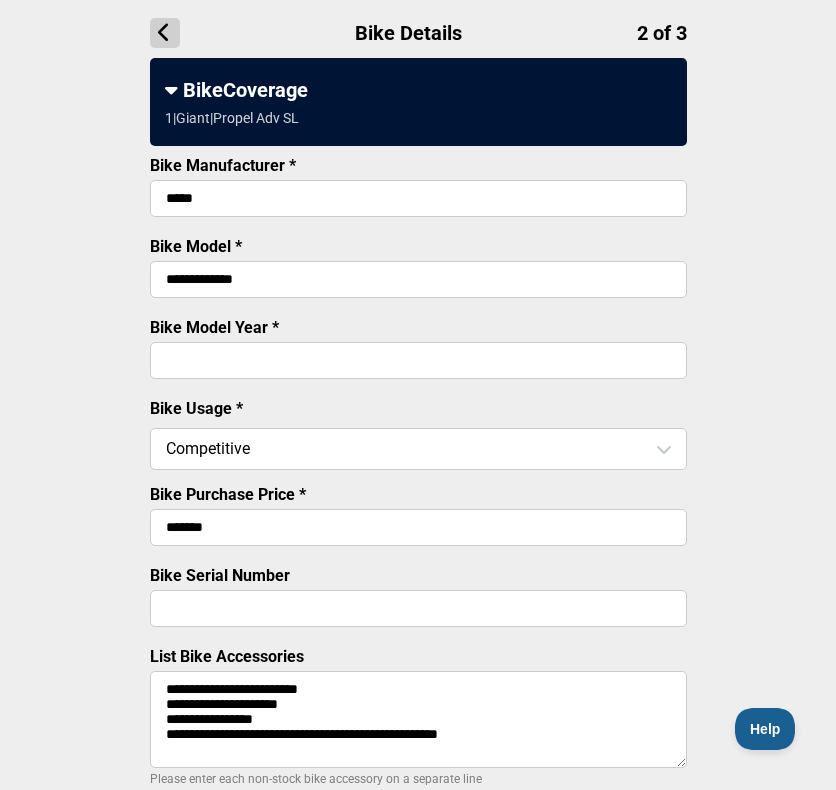 click on "**********" at bounding box center [418, 719] 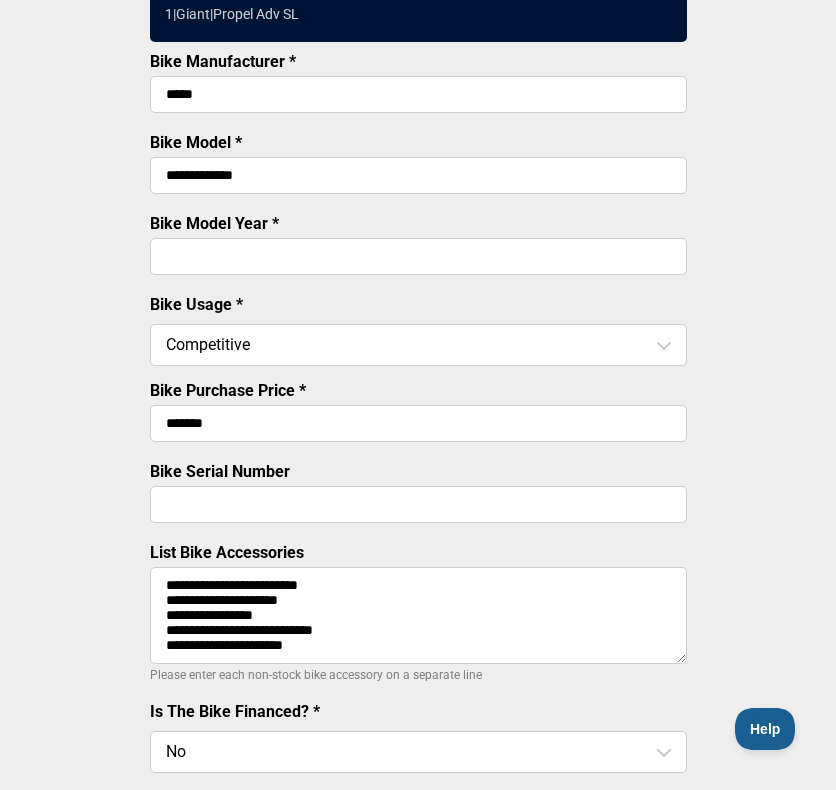 scroll, scrollTop: 311, scrollLeft: 0, axis: vertical 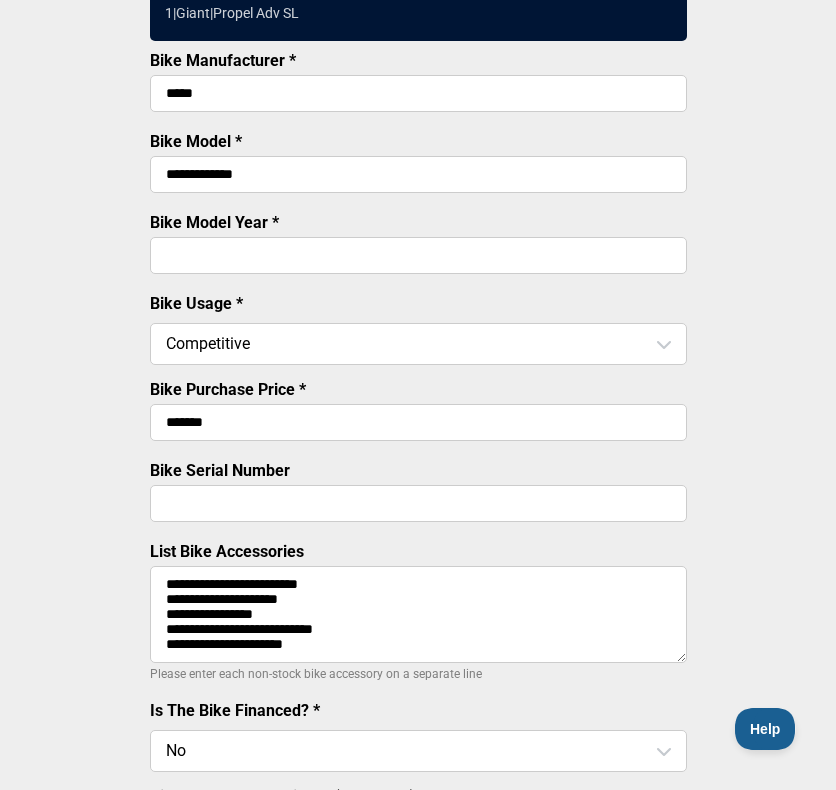 click on "**********" at bounding box center [418, 614] 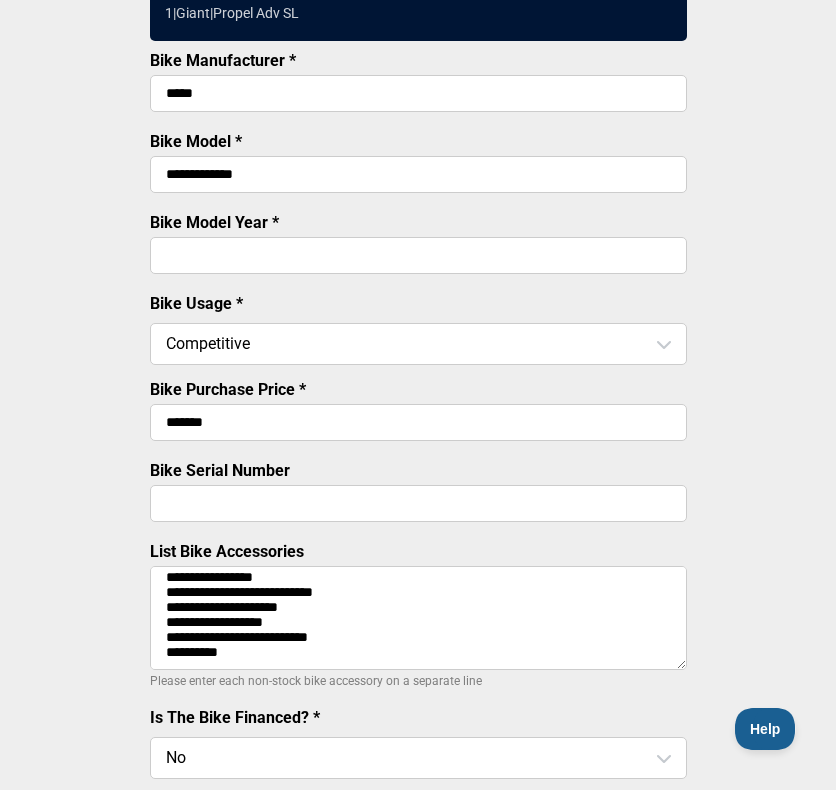 scroll, scrollTop: 50, scrollLeft: 0, axis: vertical 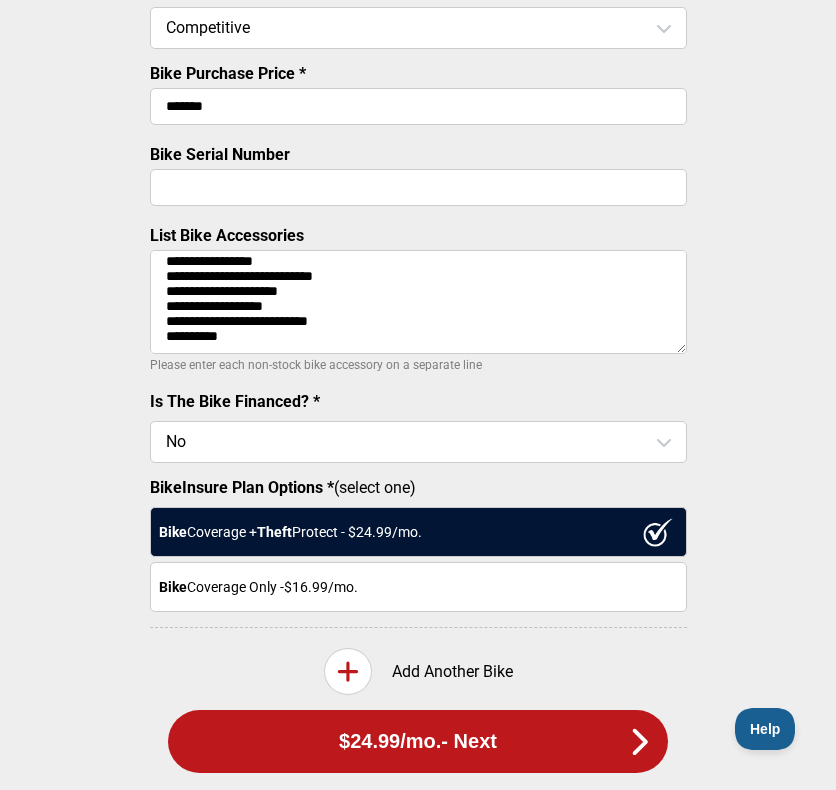 type on "**********" 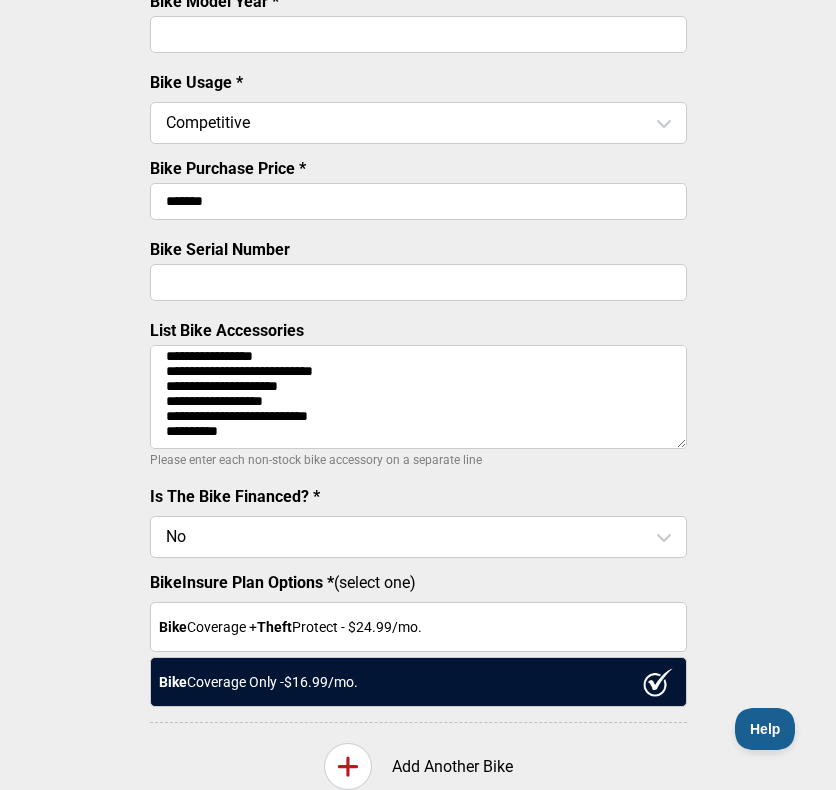 scroll, scrollTop: 532, scrollLeft: 0, axis: vertical 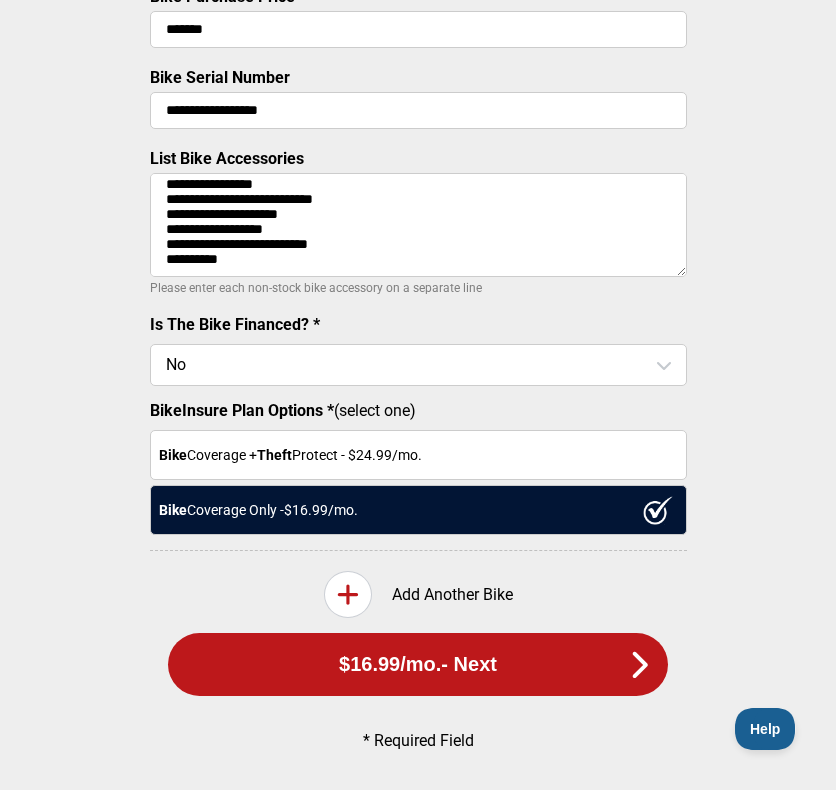 click on "**********" at bounding box center [418, 110] 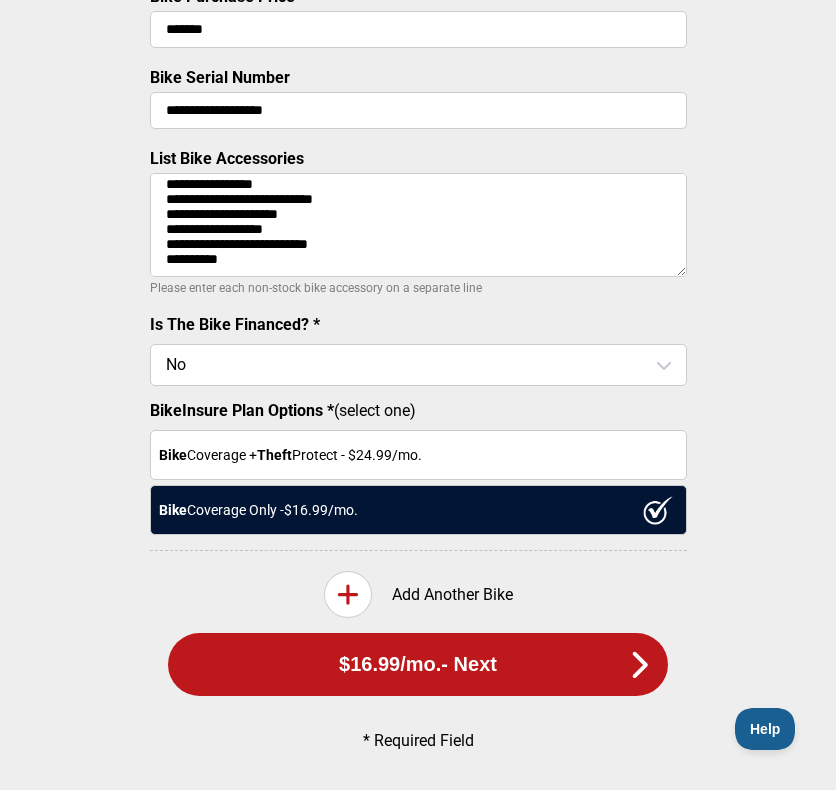 click on "**********" at bounding box center [418, 110] 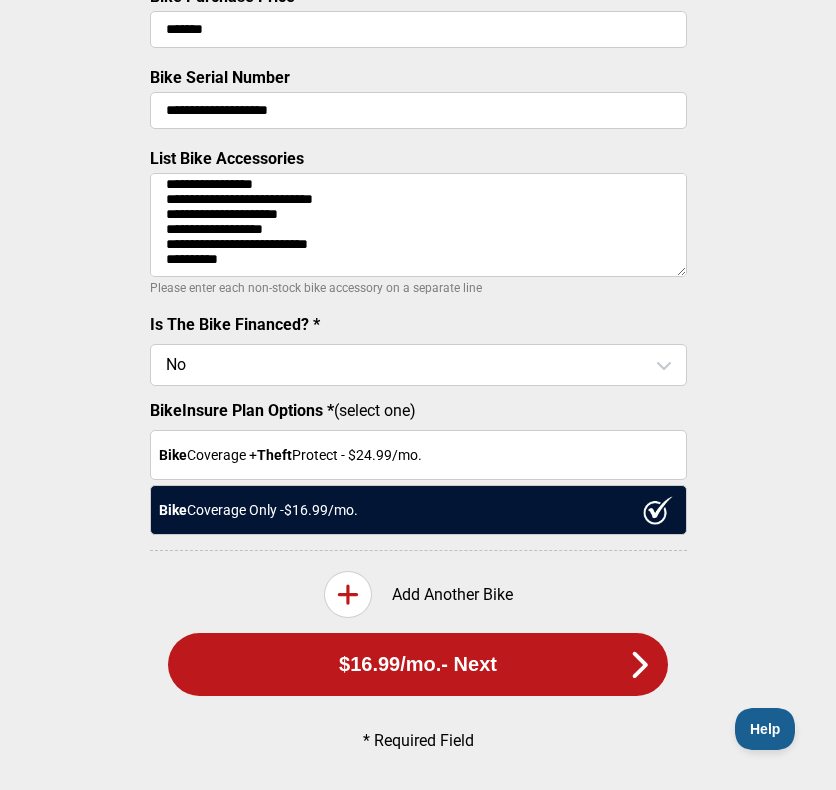 type on "**********" 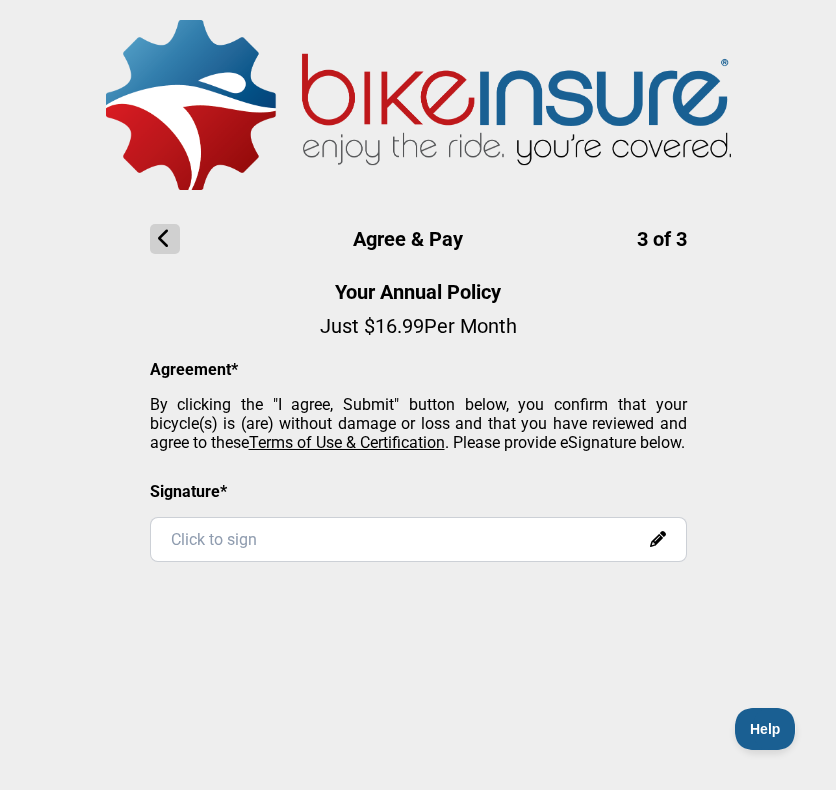 scroll, scrollTop: 0, scrollLeft: 0, axis: both 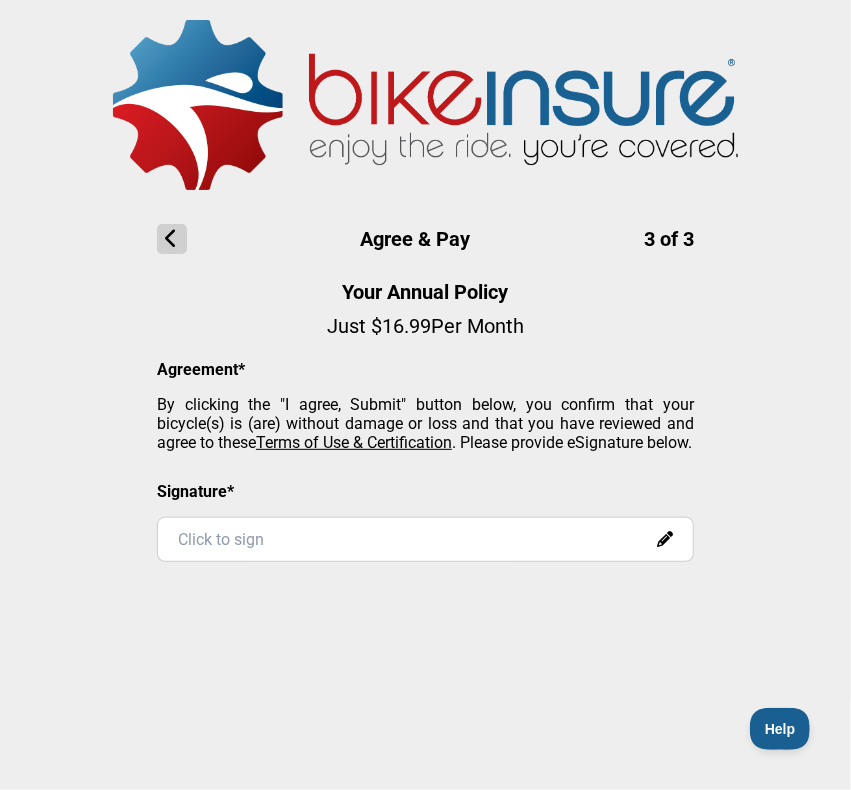 click on "Click to sign" at bounding box center [425, 539] 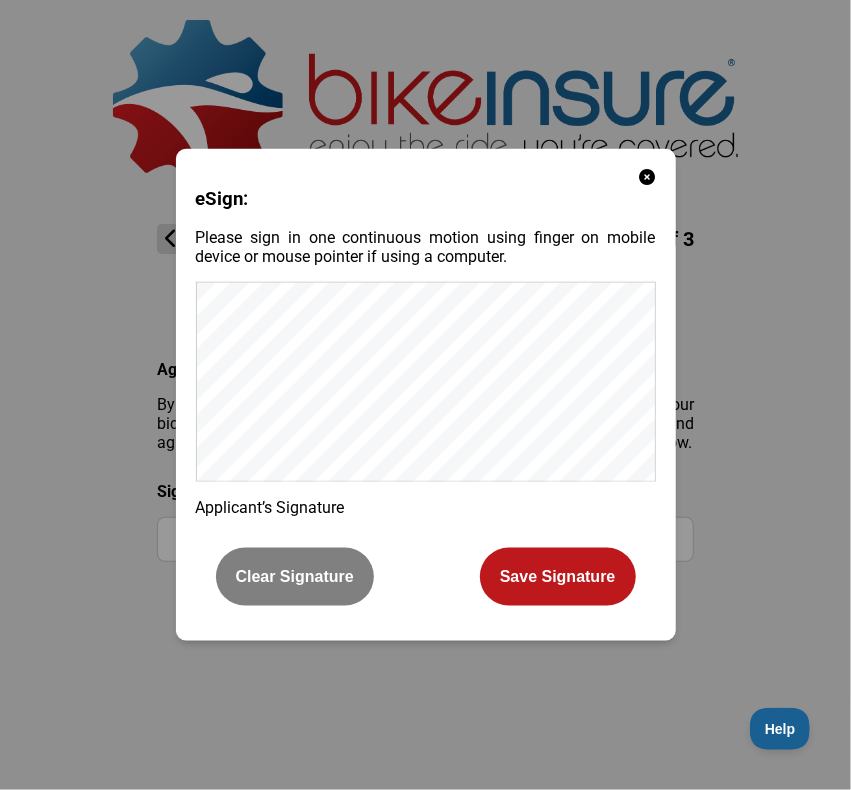 click on "Save Signature" at bounding box center [558, 577] 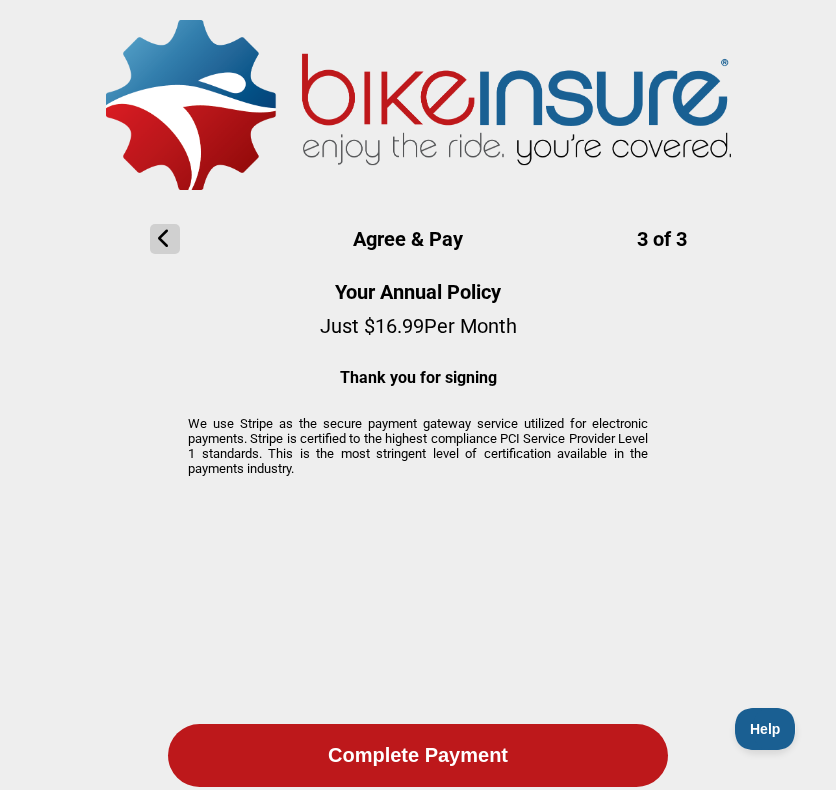 click on "Agree & Pay  3 of 3   Your Annual Policy   Just $ 16.99  Per Month   Thank you for signing     We use Stripe as the secure payment gateway service utilized for electronic payments. Stripe is certified to the highest compliance PCI Service Provider Level 1 standards. This is the most stringent level of certification available in the payments industry.       Complete Payment" at bounding box center (418, 411) 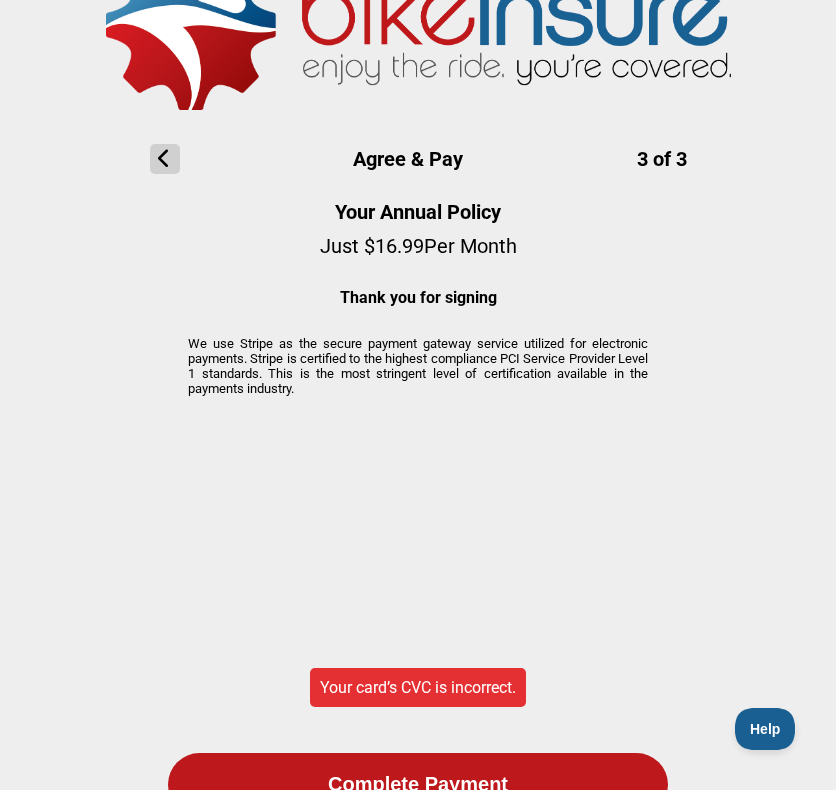 scroll, scrollTop: 104, scrollLeft: 0, axis: vertical 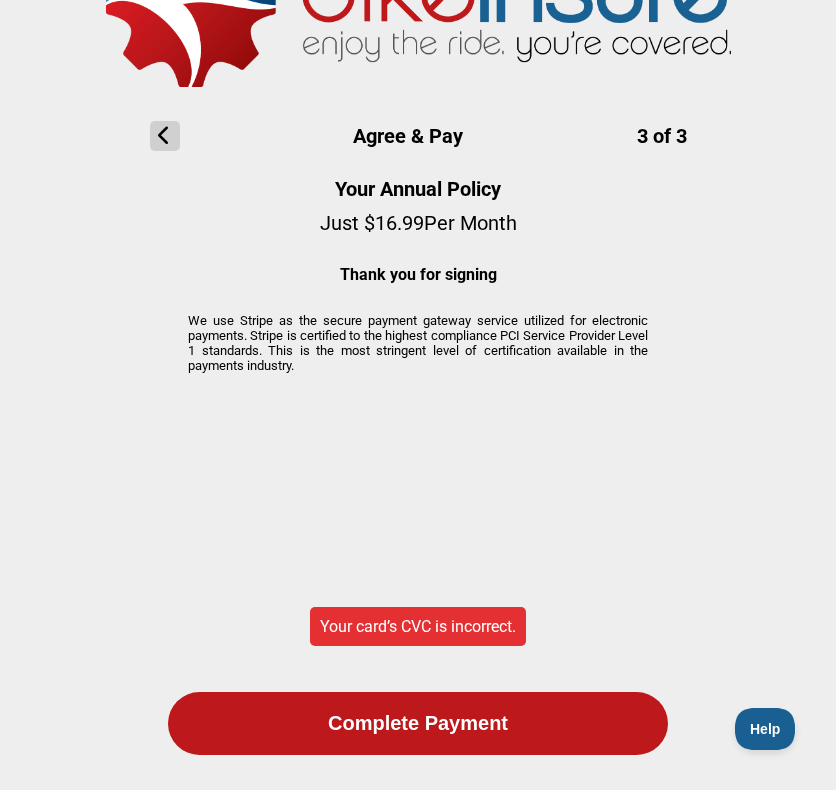 click on "Complete Payment" 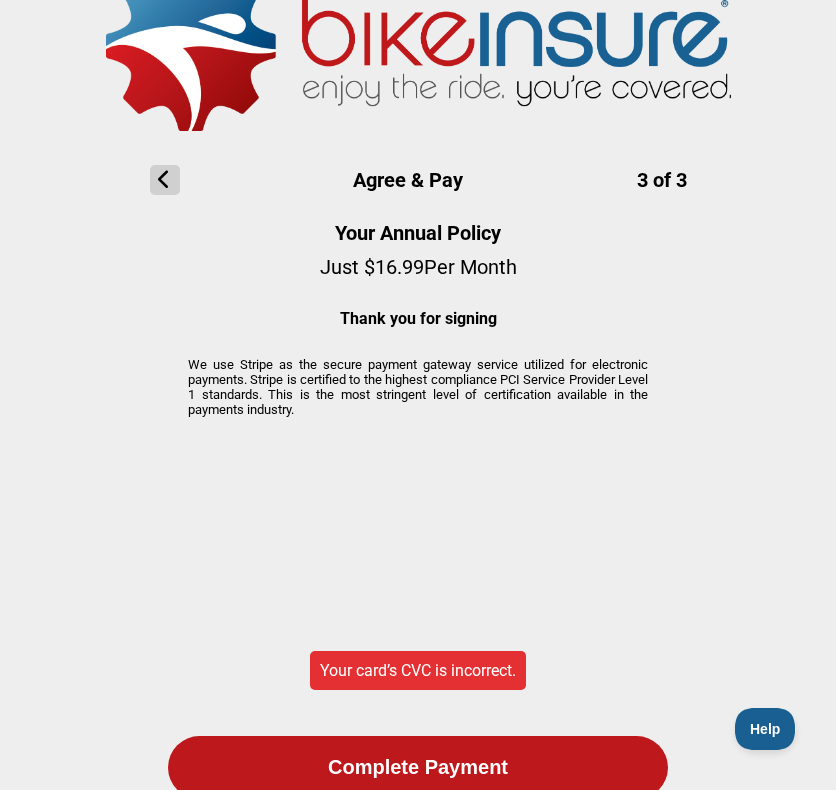 scroll, scrollTop: 108, scrollLeft: 0, axis: vertical 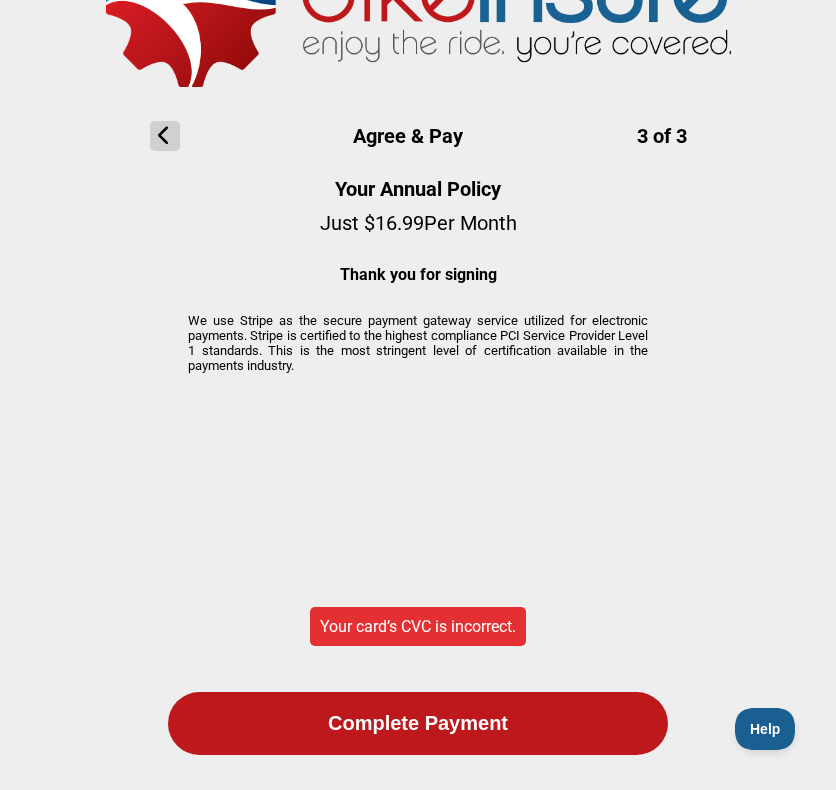 click on "Complete Payment" 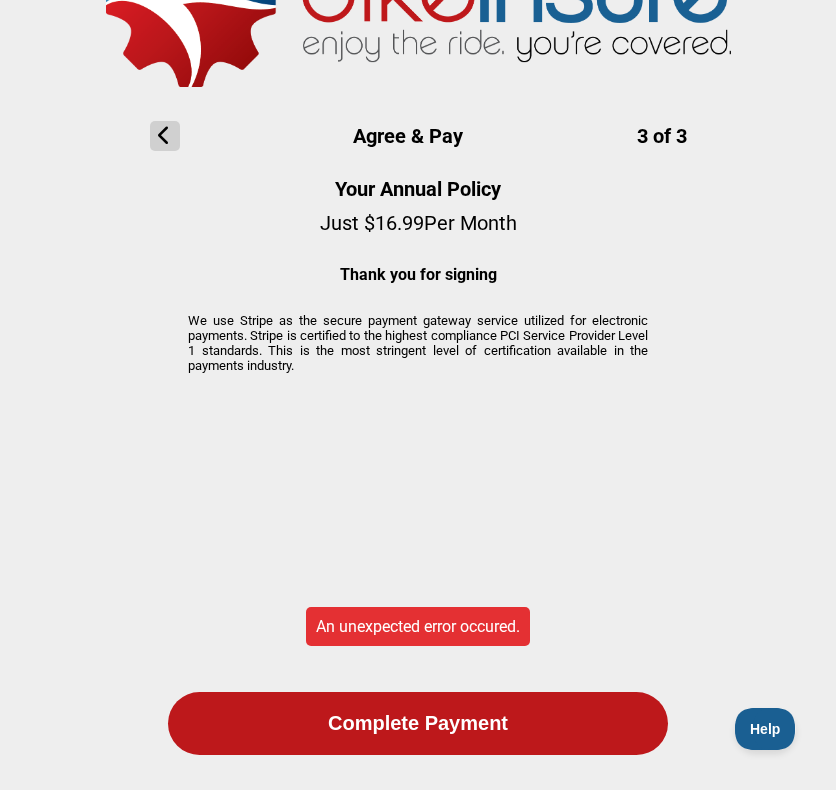 click on "Complete Payment" 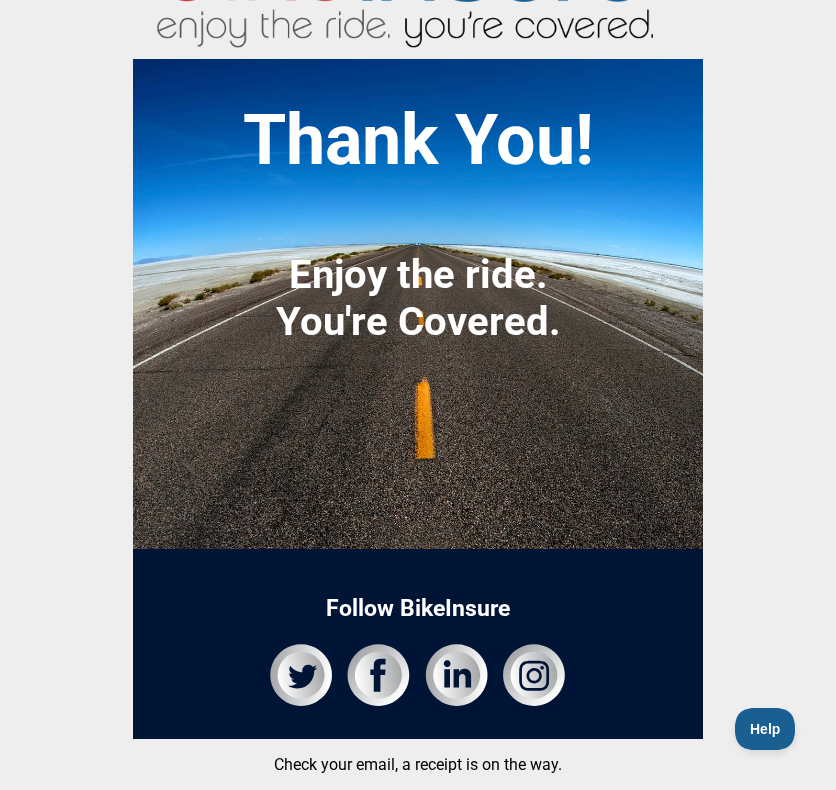 scroll, scrollTop: 0, scrollLeft: 0, axis: both 